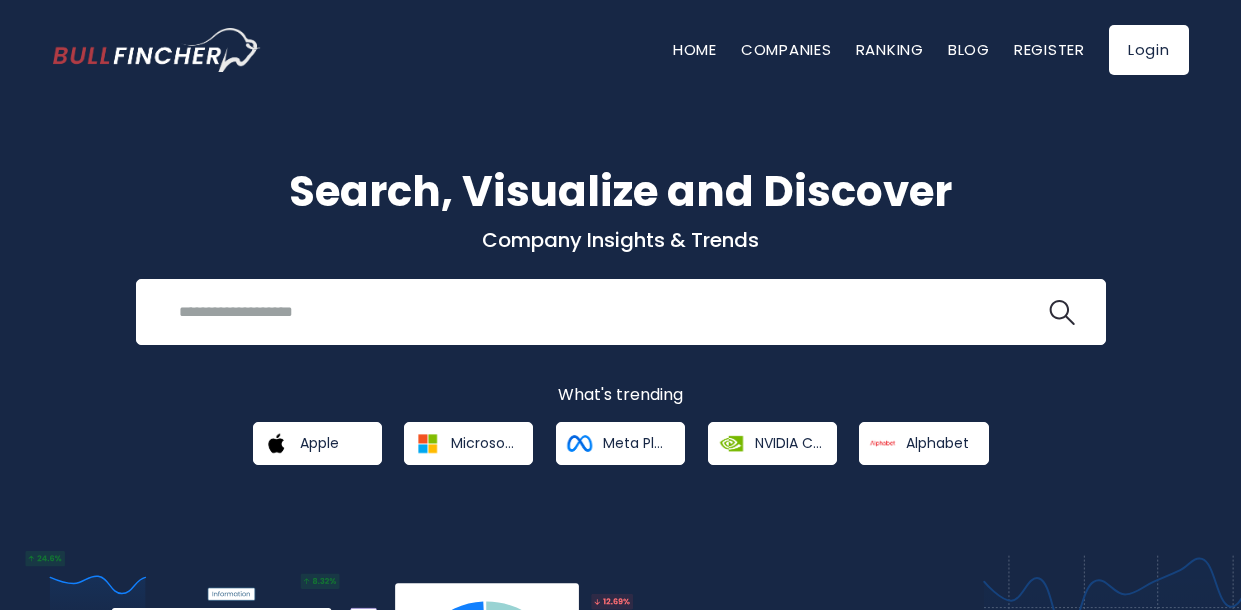 scroll, scrollTop: 0, scrollLeft: 0, axis: both 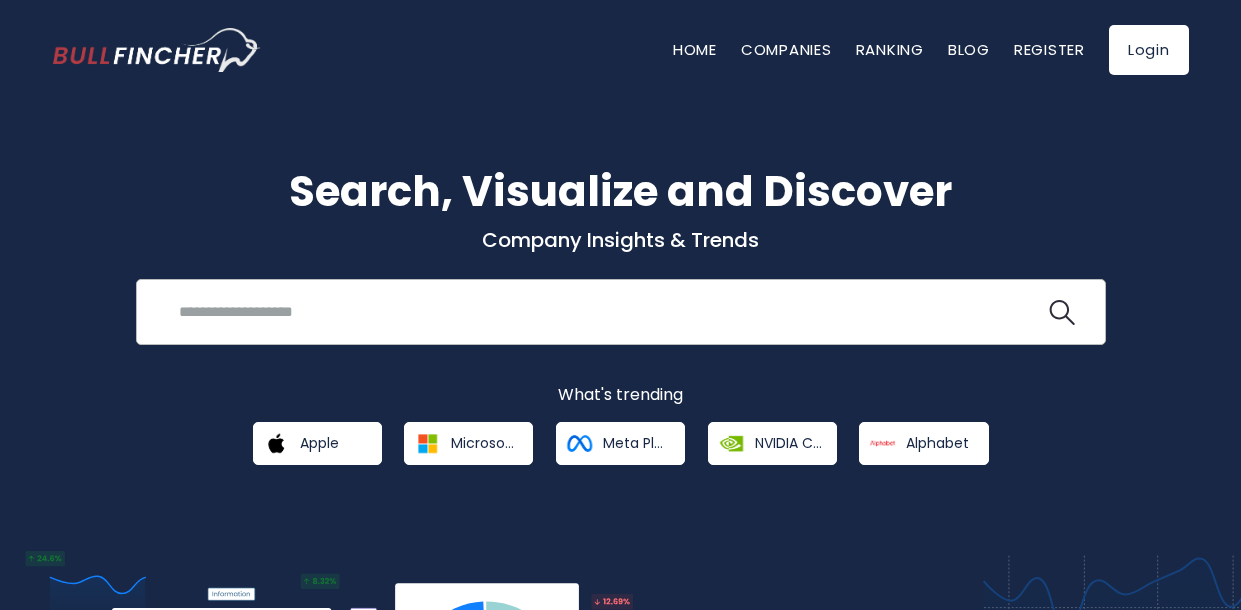 click at bounding box center [606, 311] 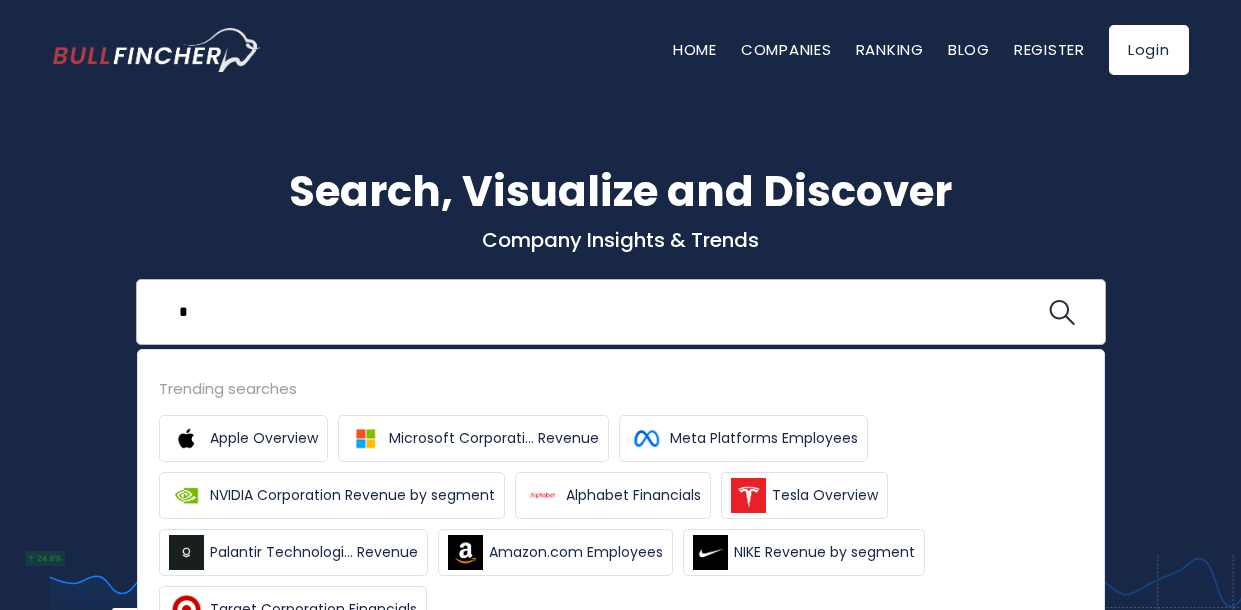 click on "*" at bounding box center (606, 311) 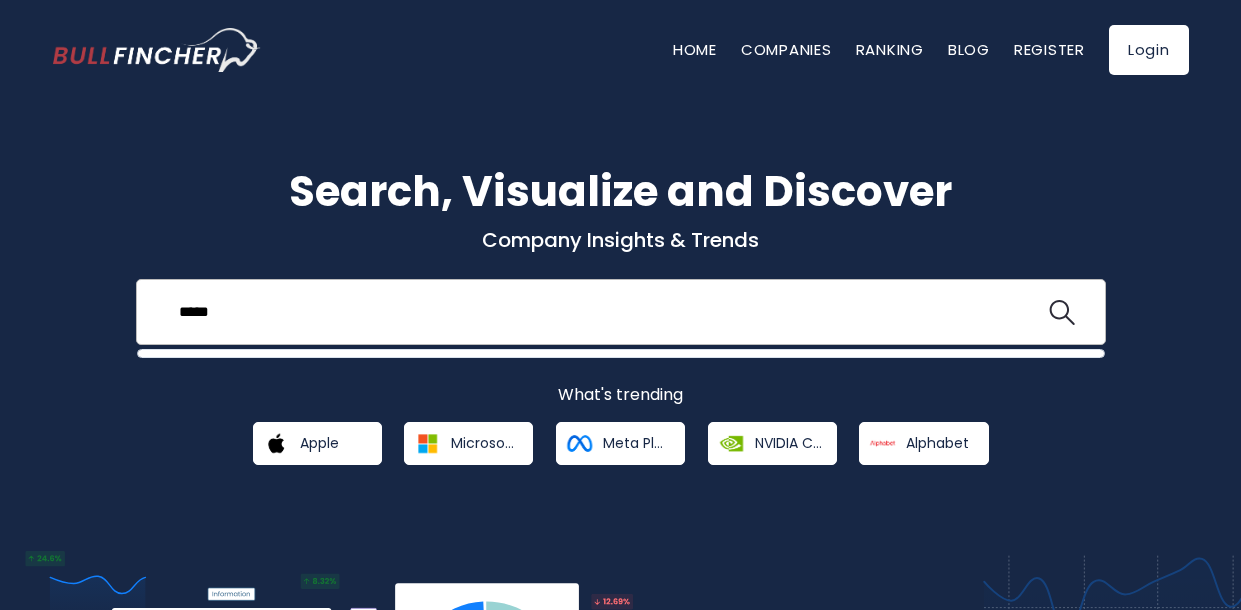 click at bounding box center [1062, 313] 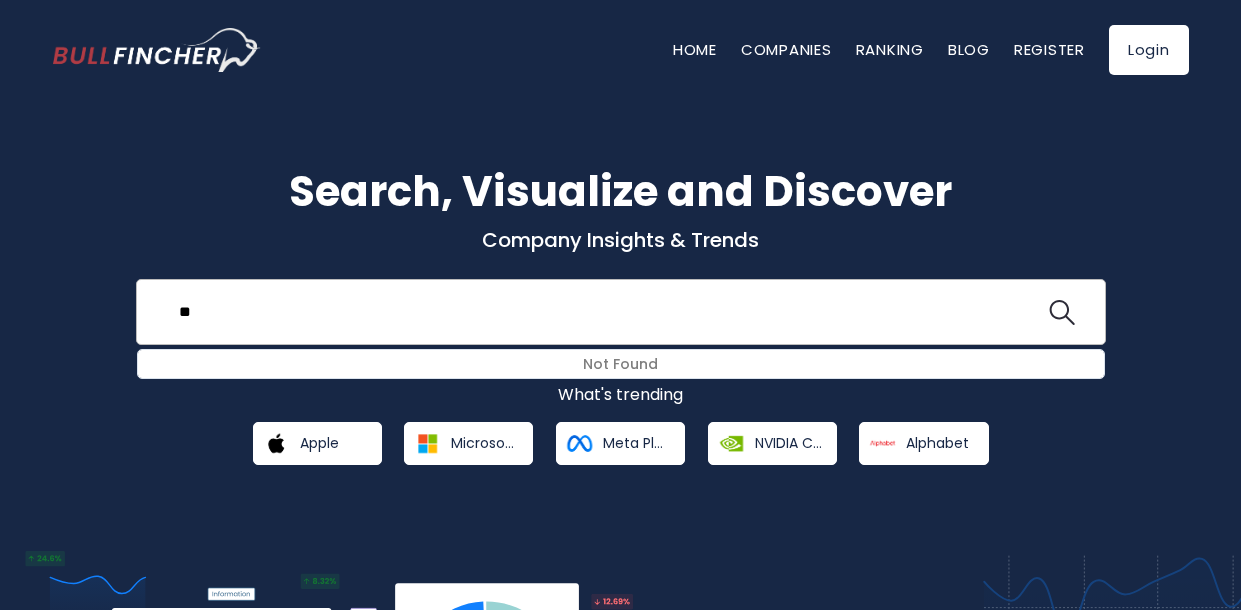 type on "*" 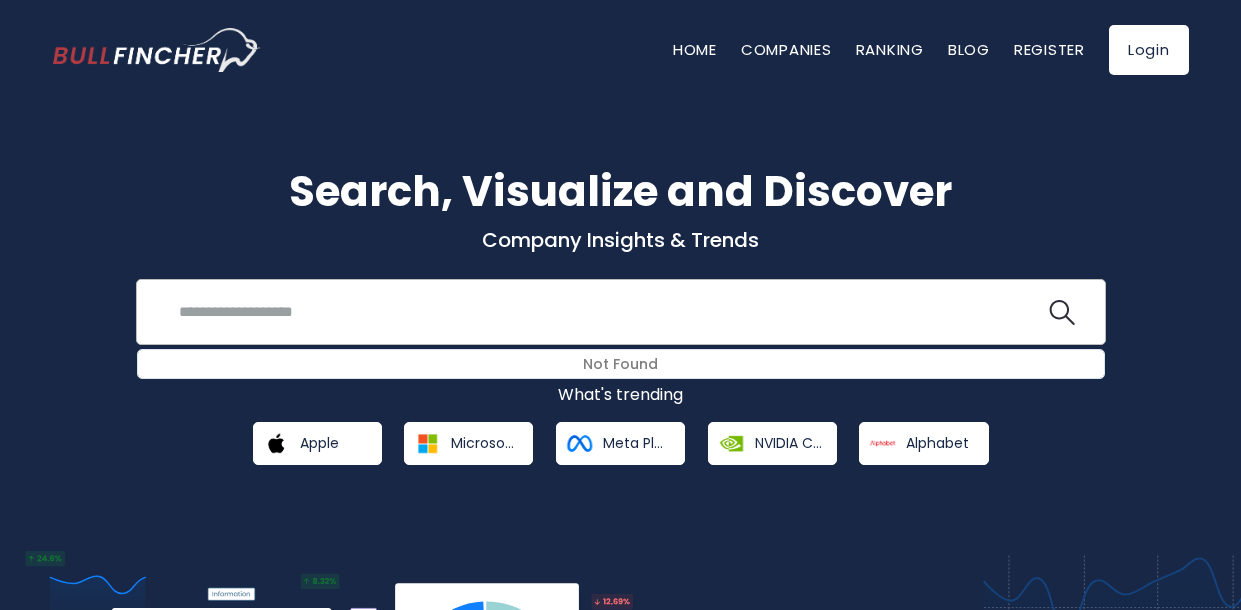 type on "*" 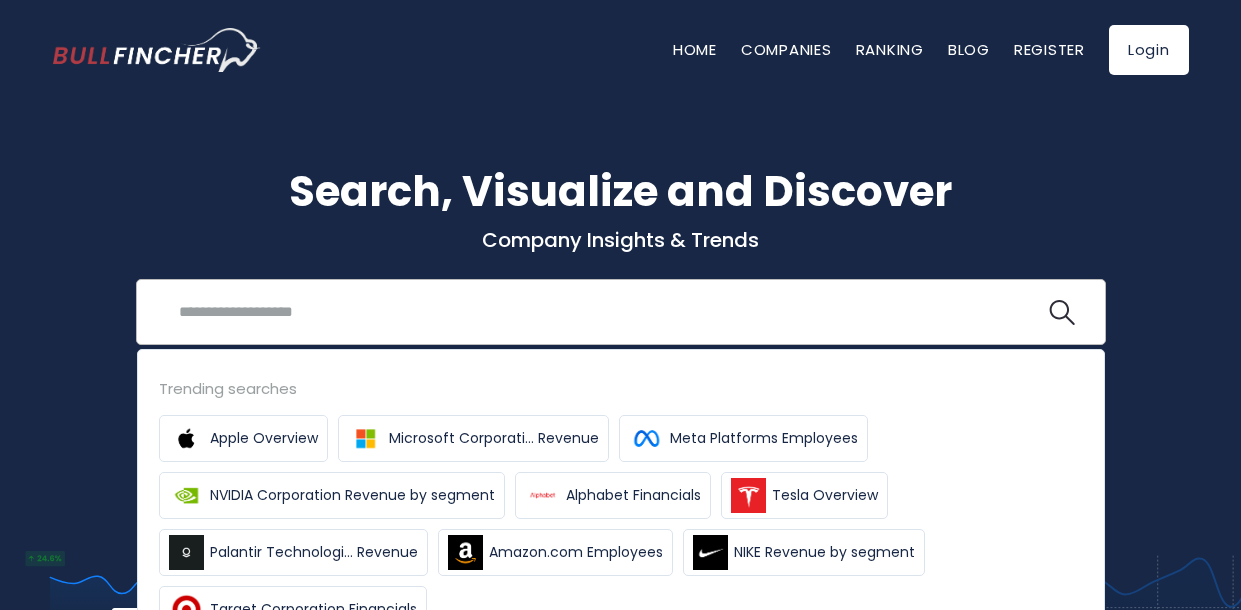 click at bounding box center (606, 311) 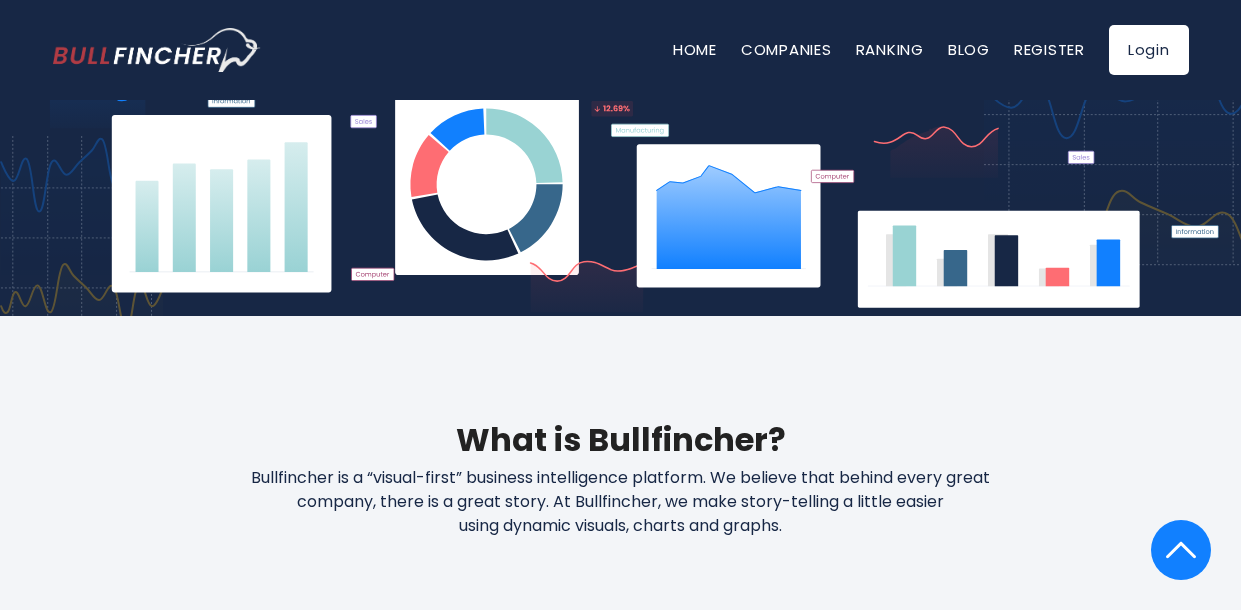 scroll, scrollTop: 0, scrollLeft: 0, axis: both 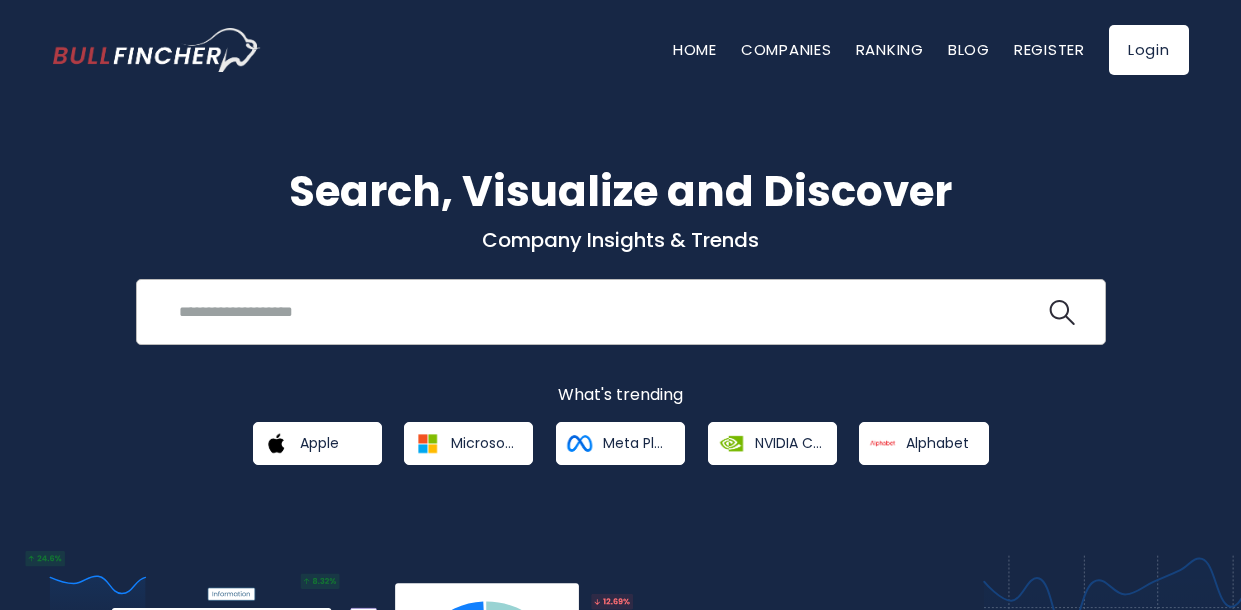 click at bounding box center [606, 311] 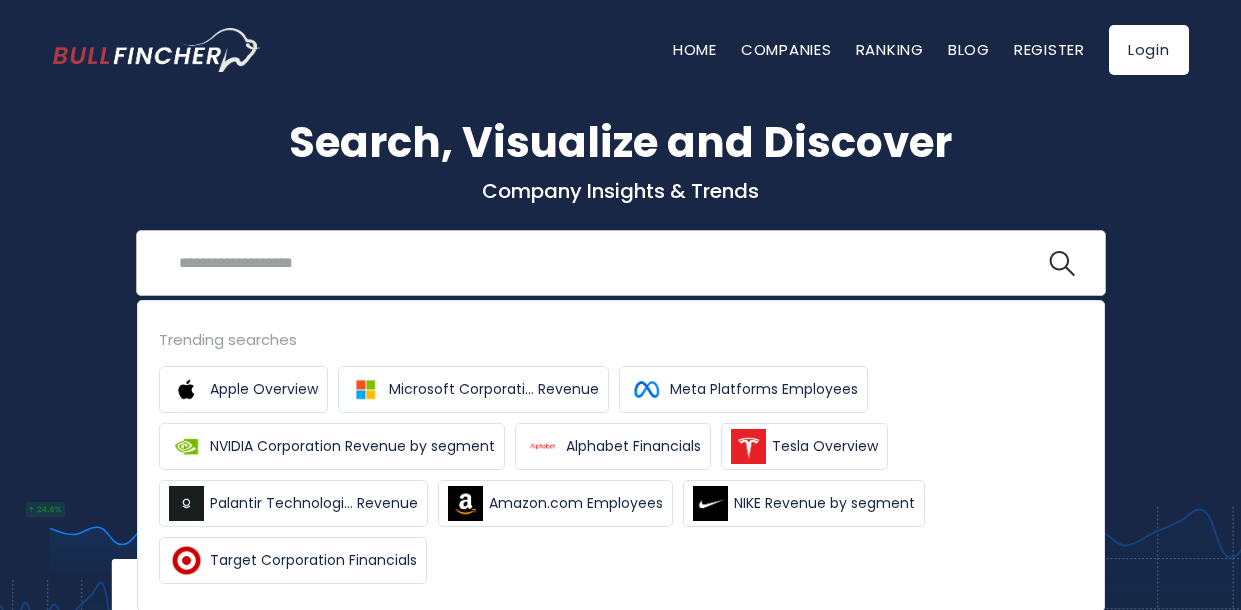 scroll, scrollTop: 51, scrollLeft: 0, axis: vertical 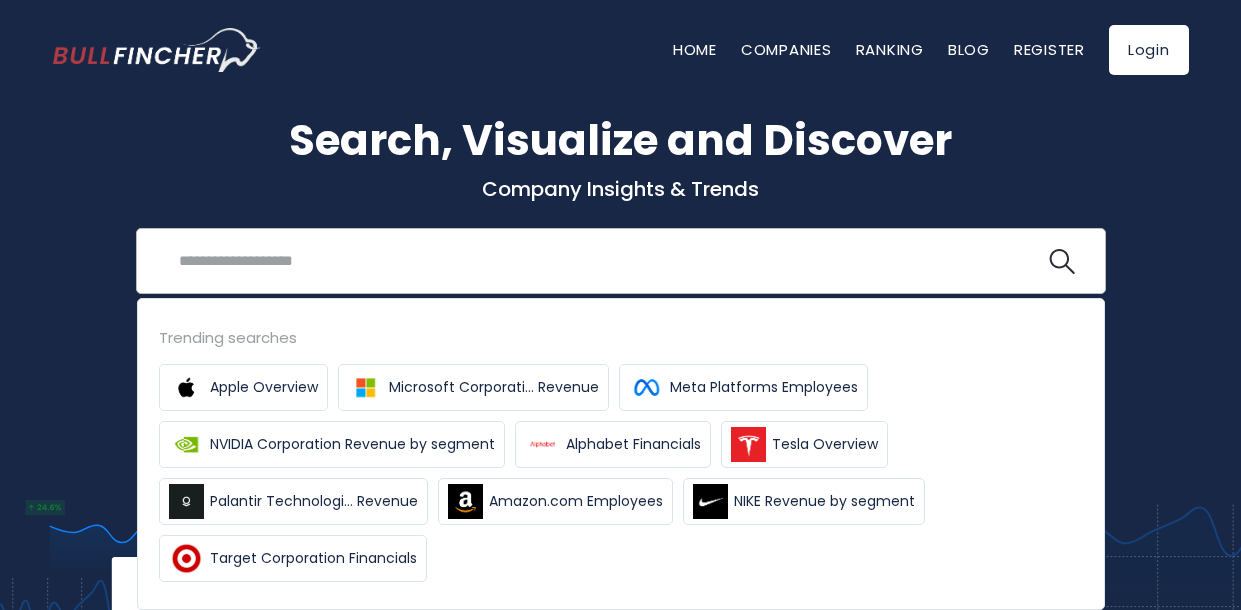 click at bounding box center (606, 260) 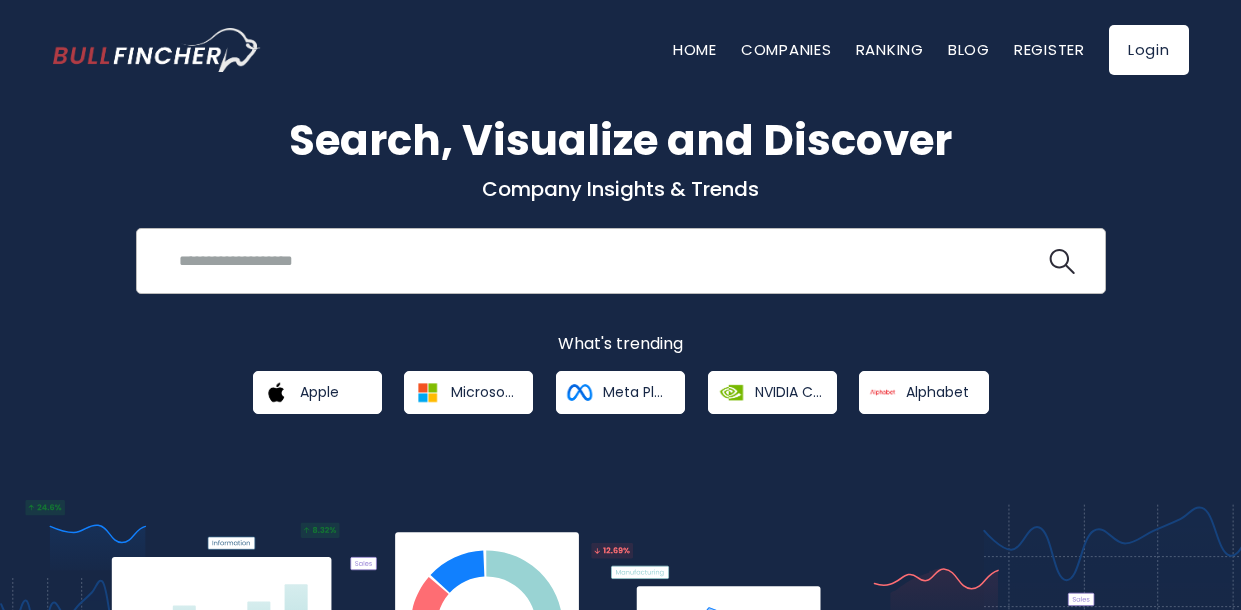 click at bounding box center [606, 260] 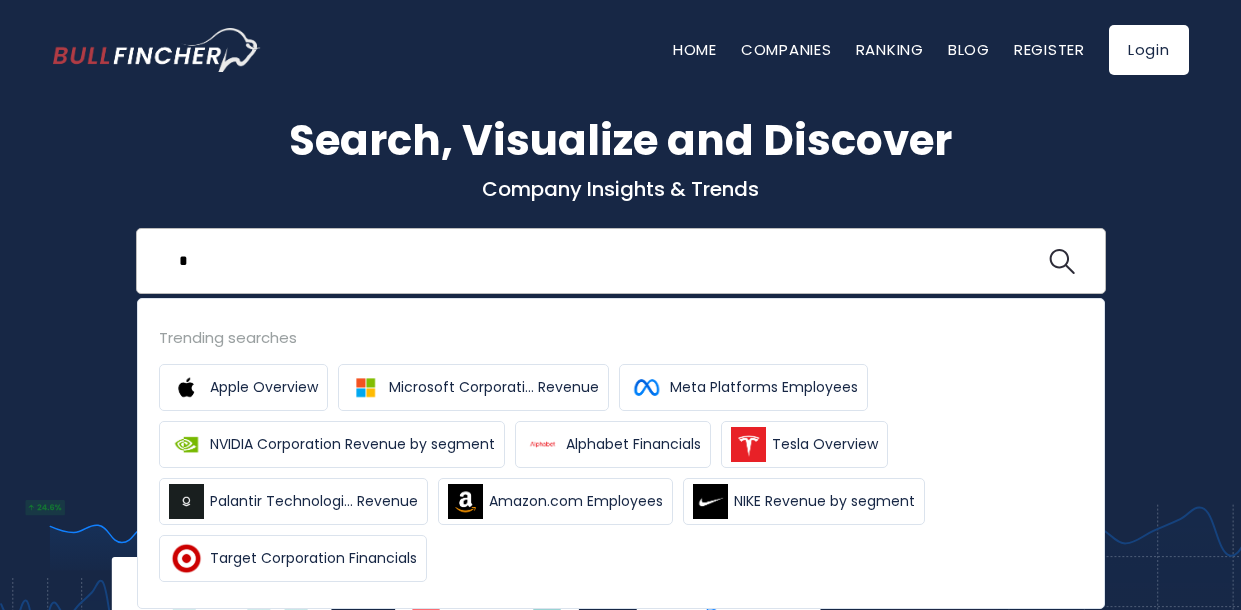 type on "*" 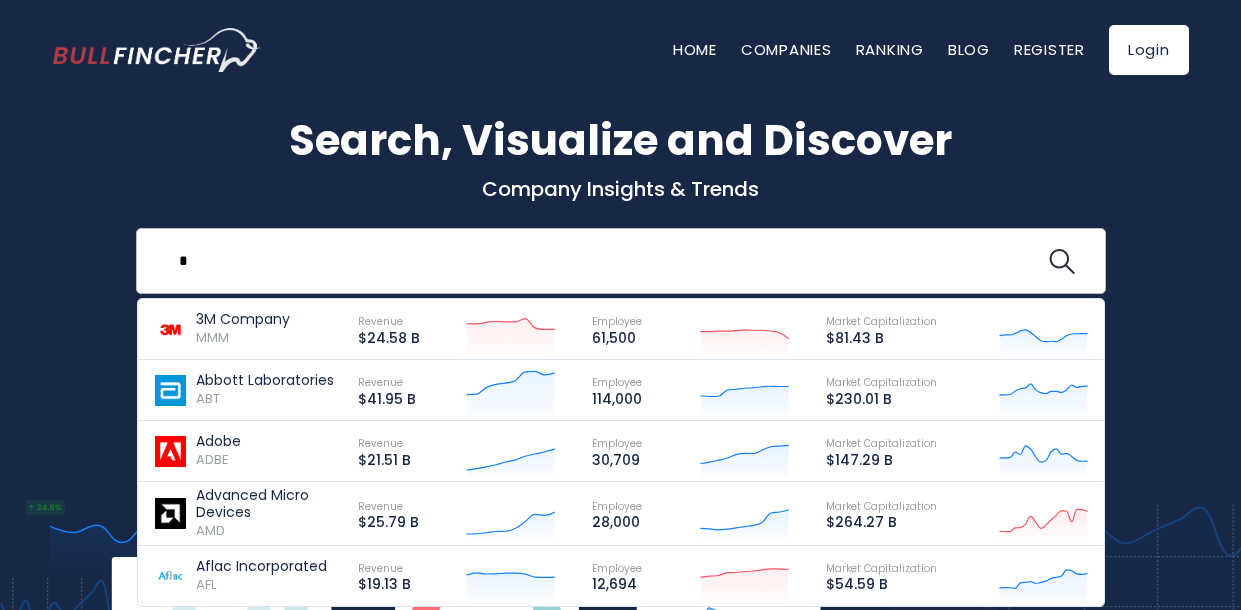 click on "*" at bounding box center (606, 260) 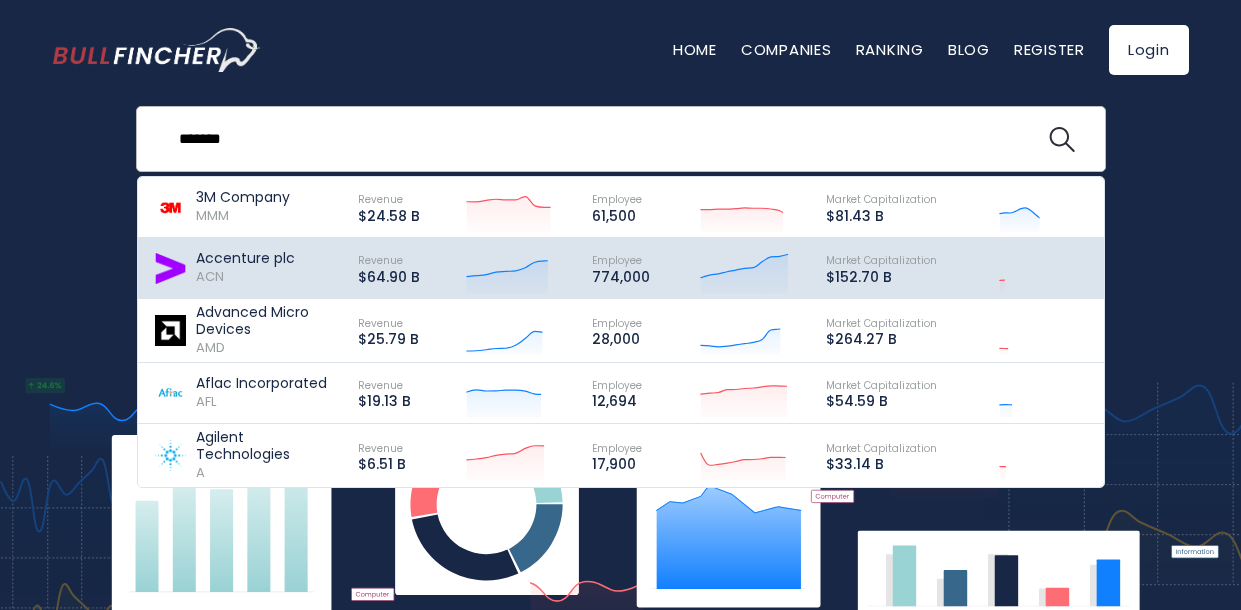scroll, scrollTop: 178, scrollLeft: 0, axis: vertical 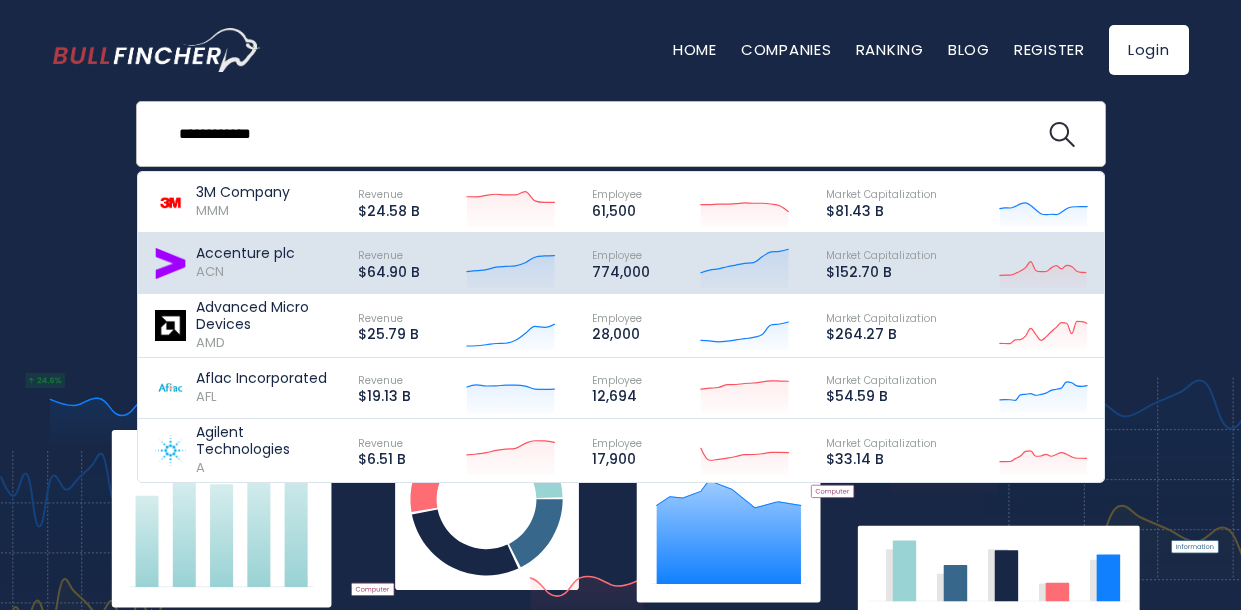 click at bounding box center (1062, 135) 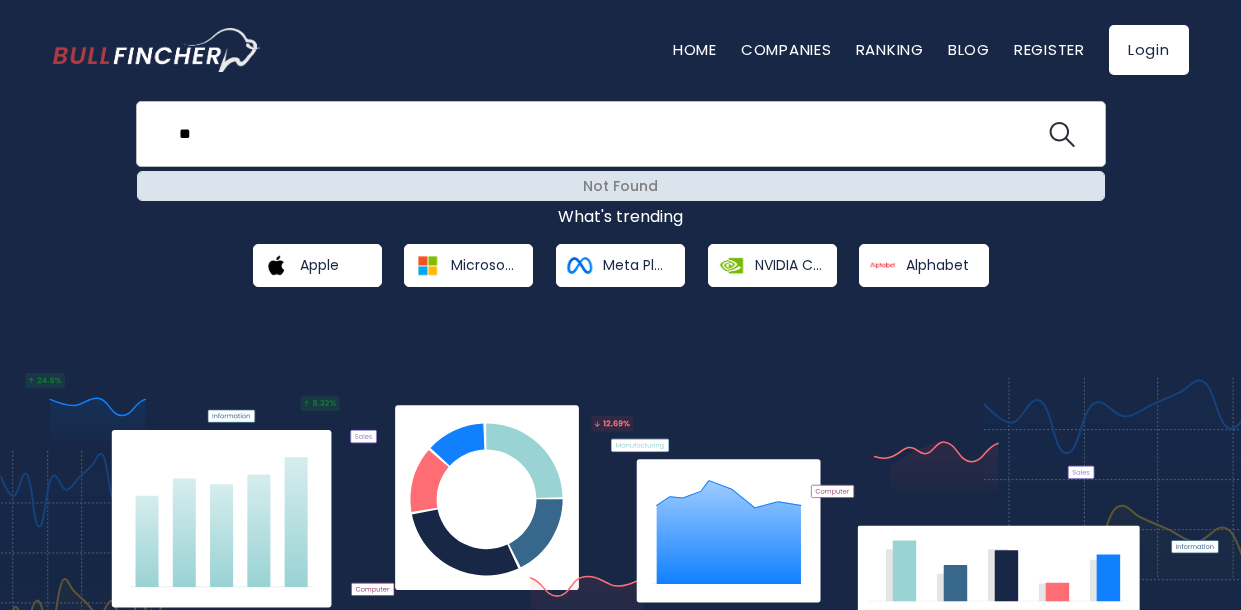 type on "*" 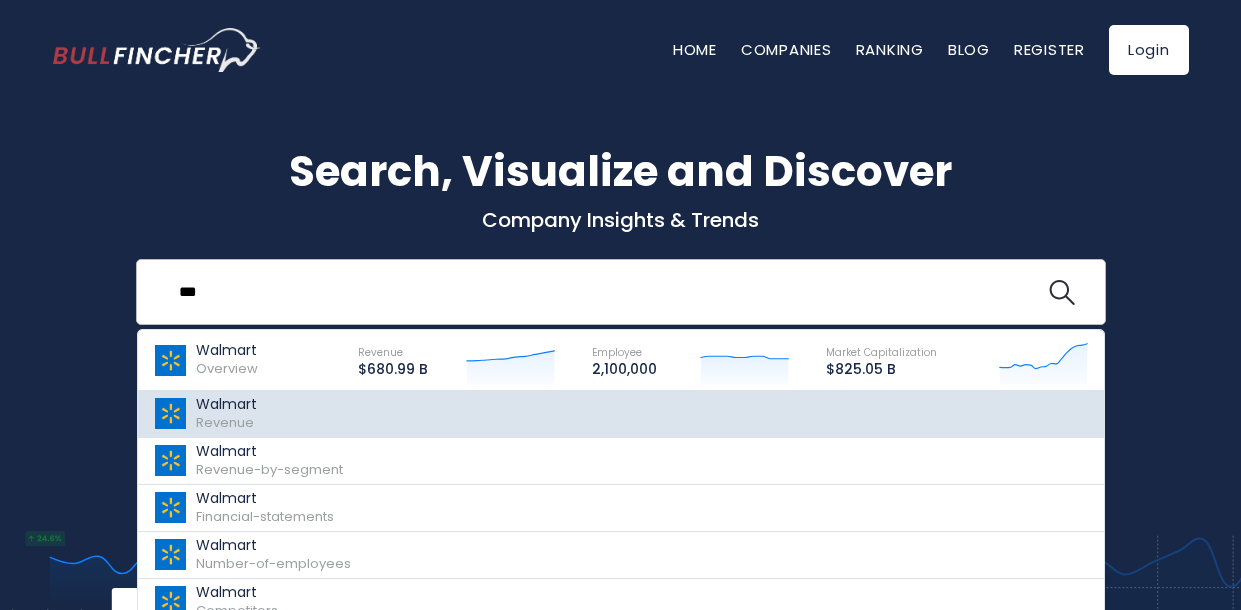 scroll, scrollTop: 0, scrollLeft: 0, axis: both 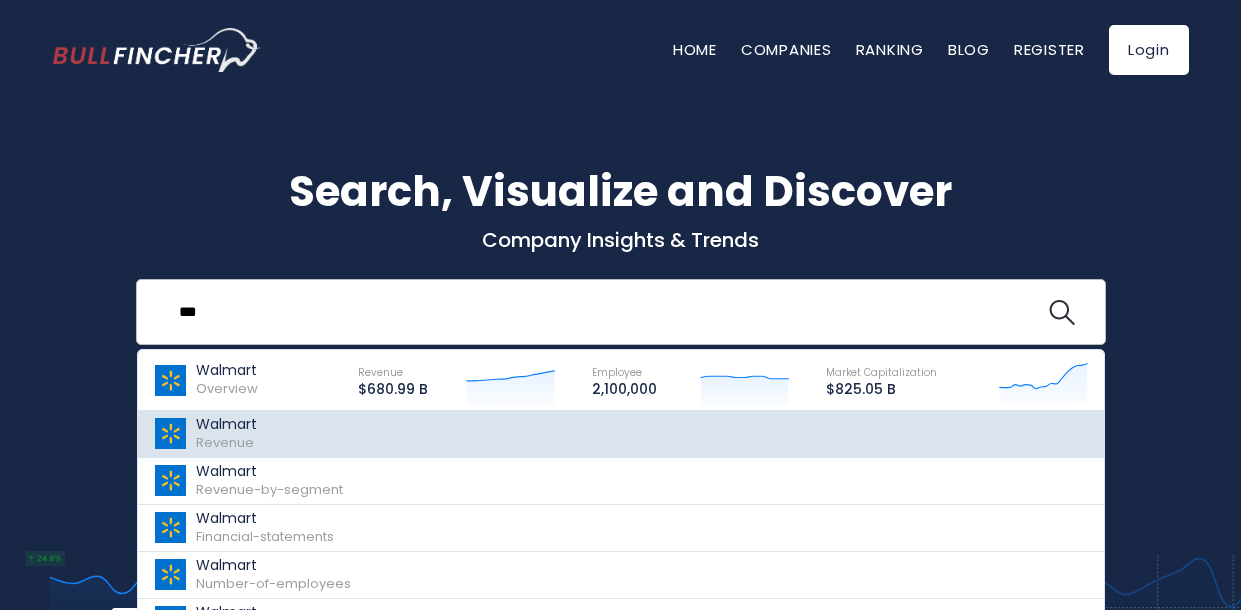 type on "**" 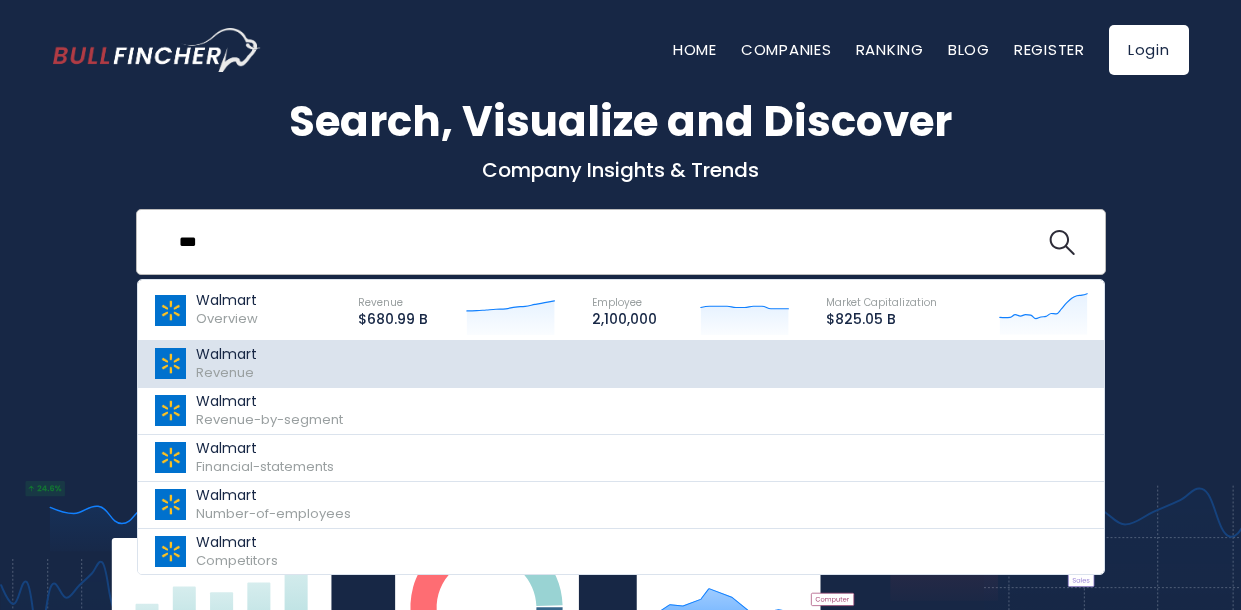 scroll, scrollTop: 72, scrollLeft: 0, axis: vertical 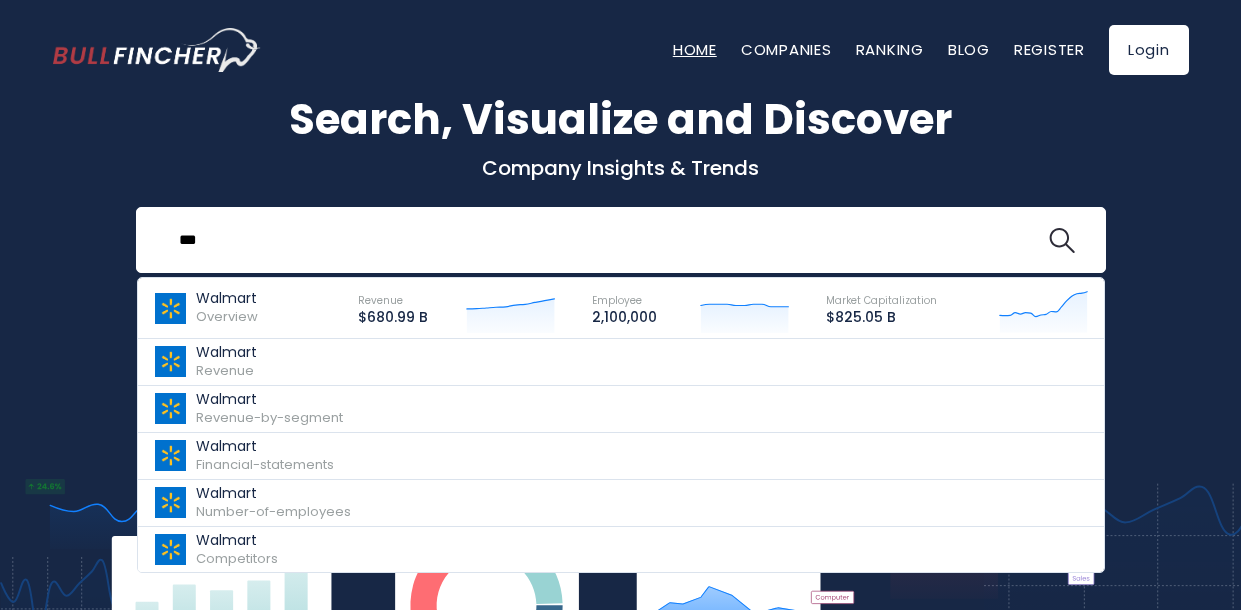 click on "Home" at bounding box center (695, 49) 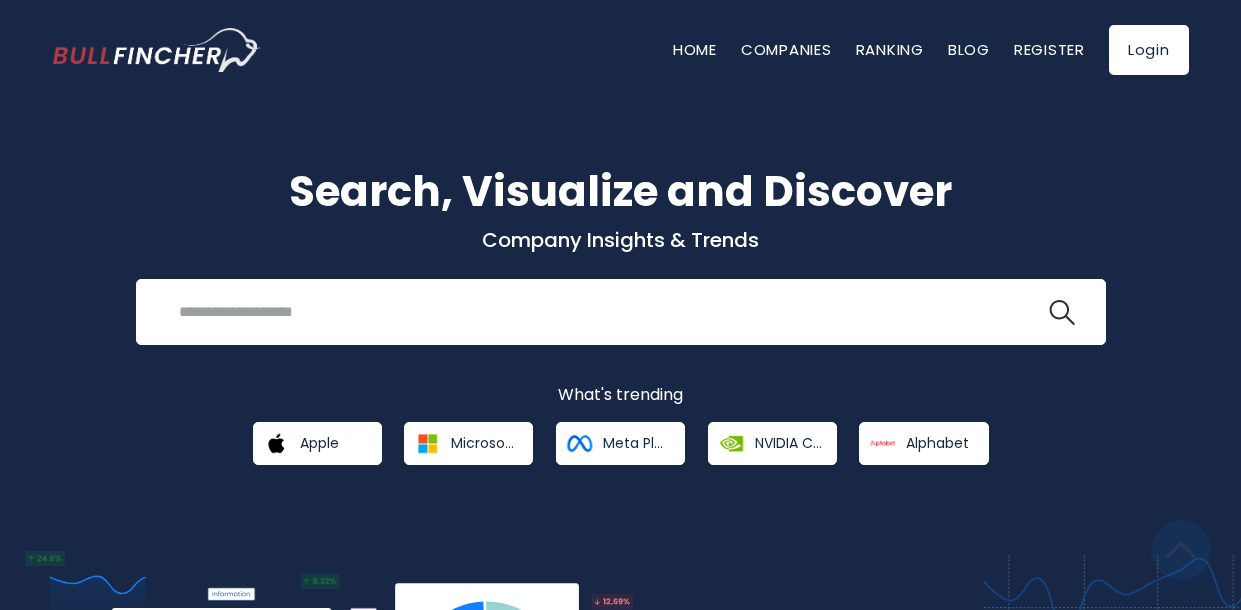scroll, scrollTop: 502, scrollLeft: 0, axis: vertical 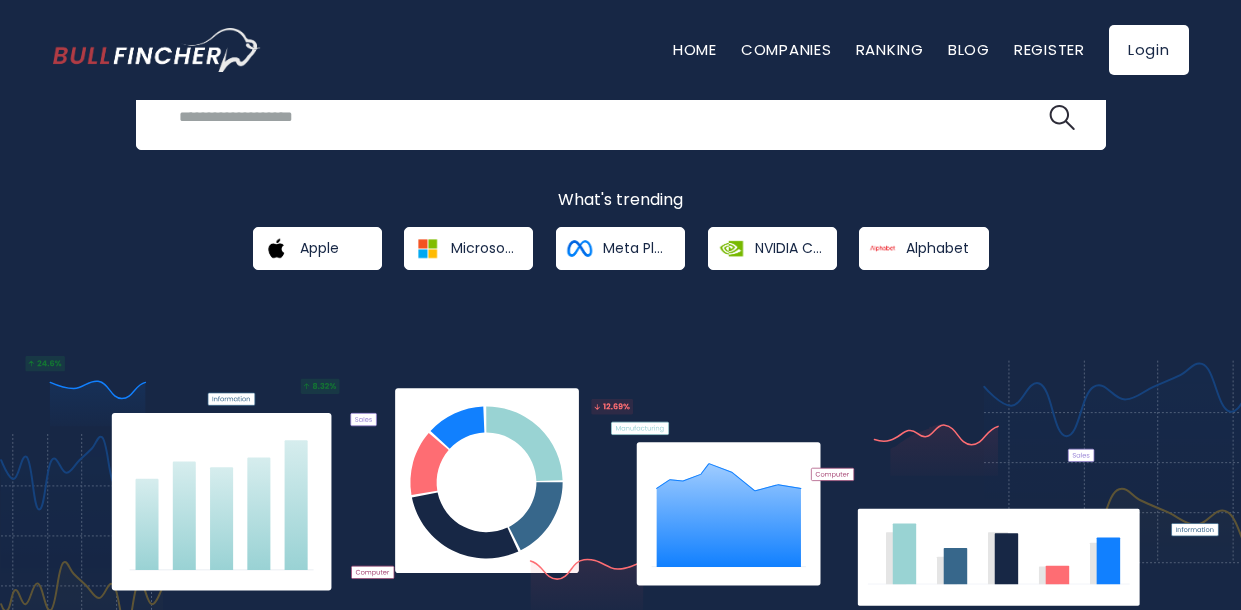 click at bounding box center (621, 485) 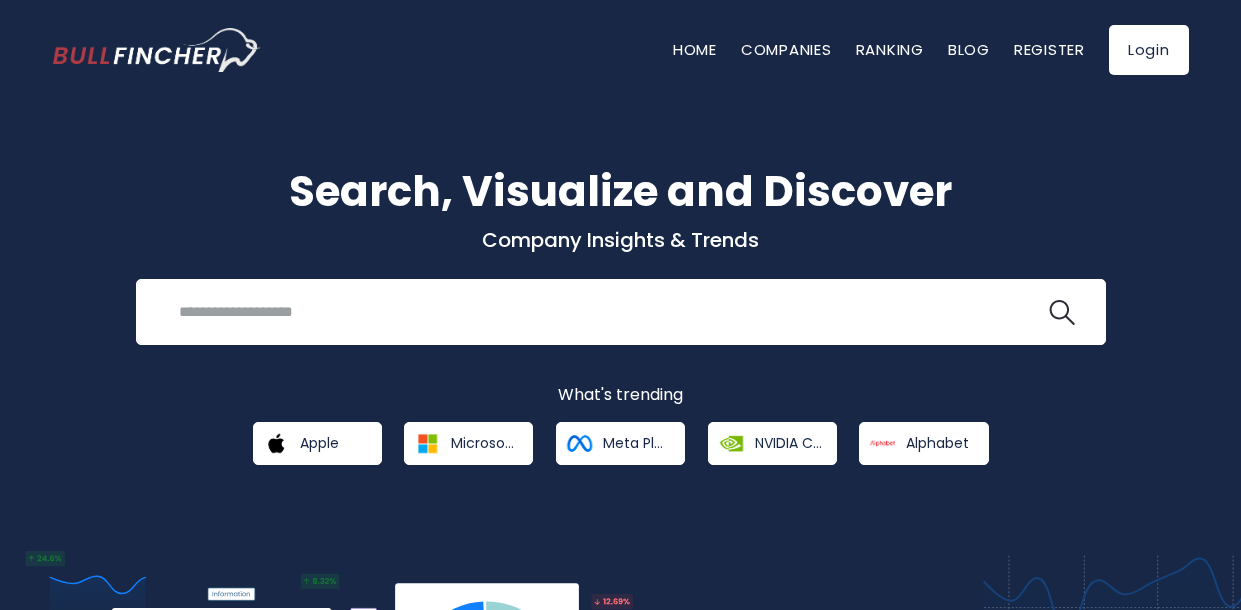 scroll, scrollTop: 1, scrollLeft: 0, axis: vertical 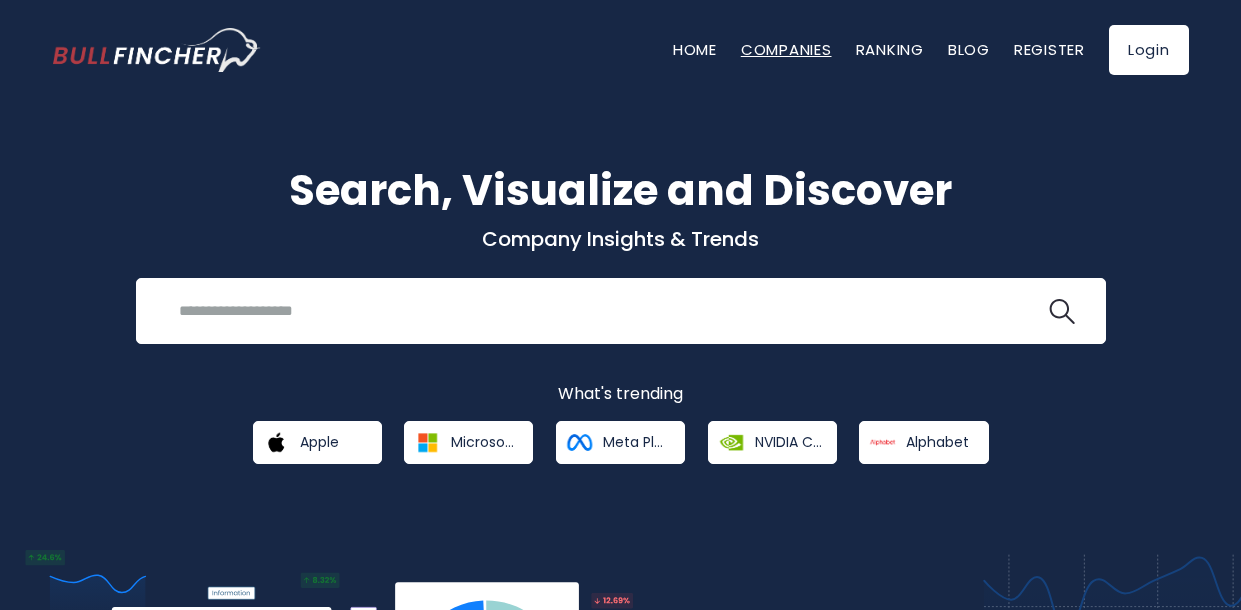 click on "Companies" at bounding box center (786, 49) 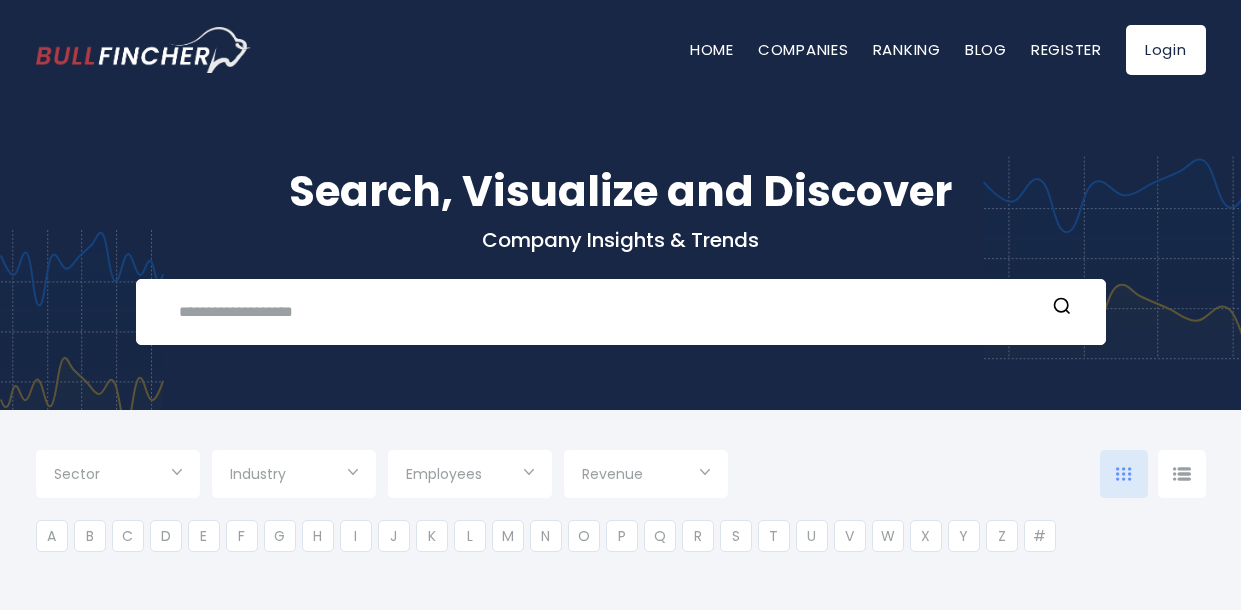 scroll, scrollTop: 0, scrollLeft: 0, axis: both 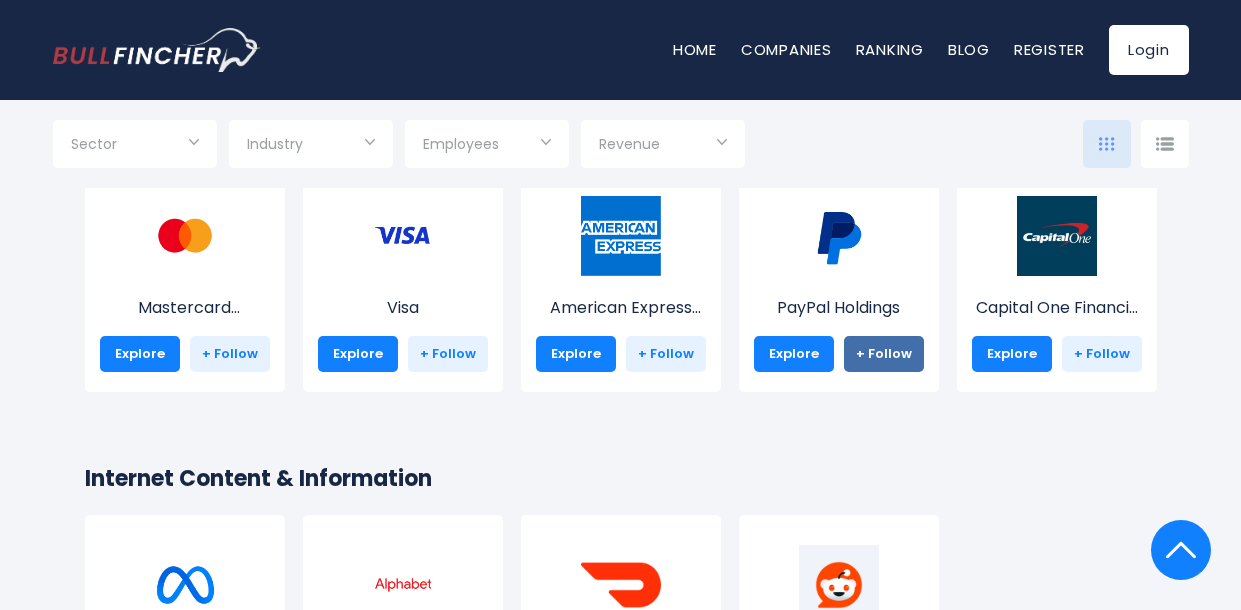click on "+ Follow" at bounding box center [884, 354] 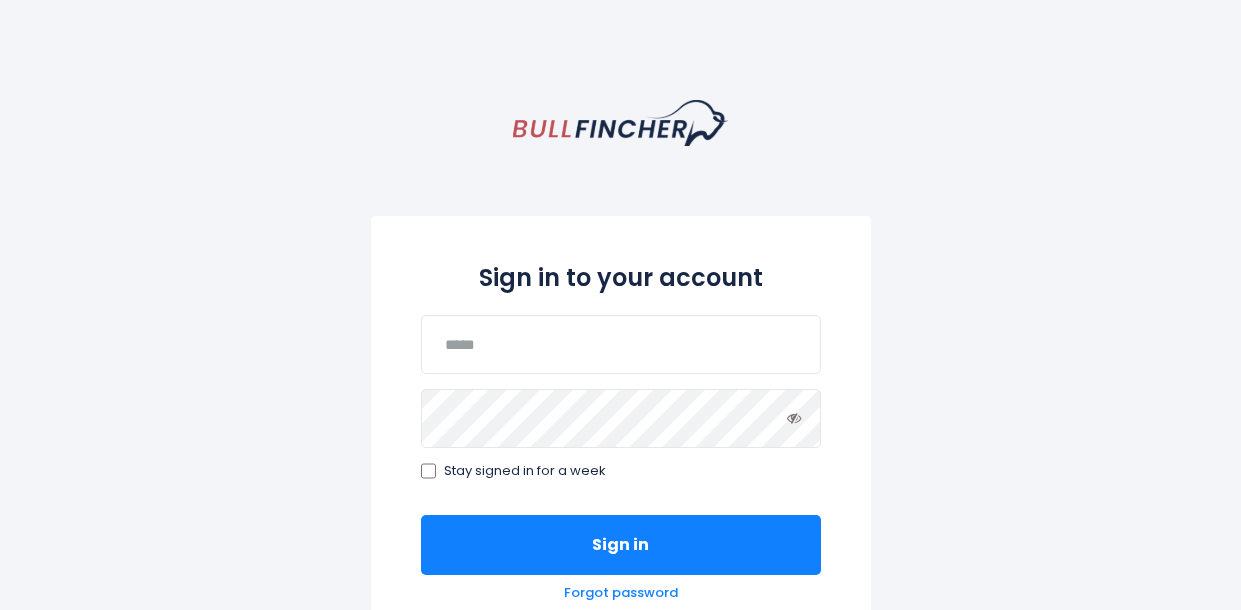 scroll, scrollTop: 0, scrollLeft: 0, axis: both 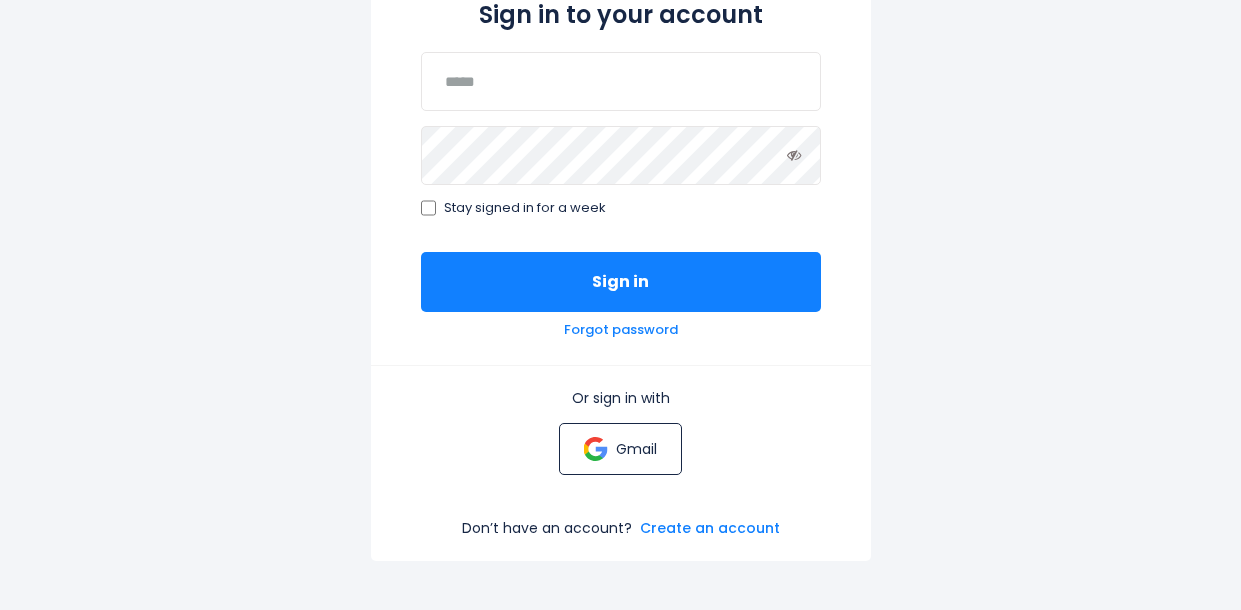 click on "Gmail" at bounding box center (620, 449) 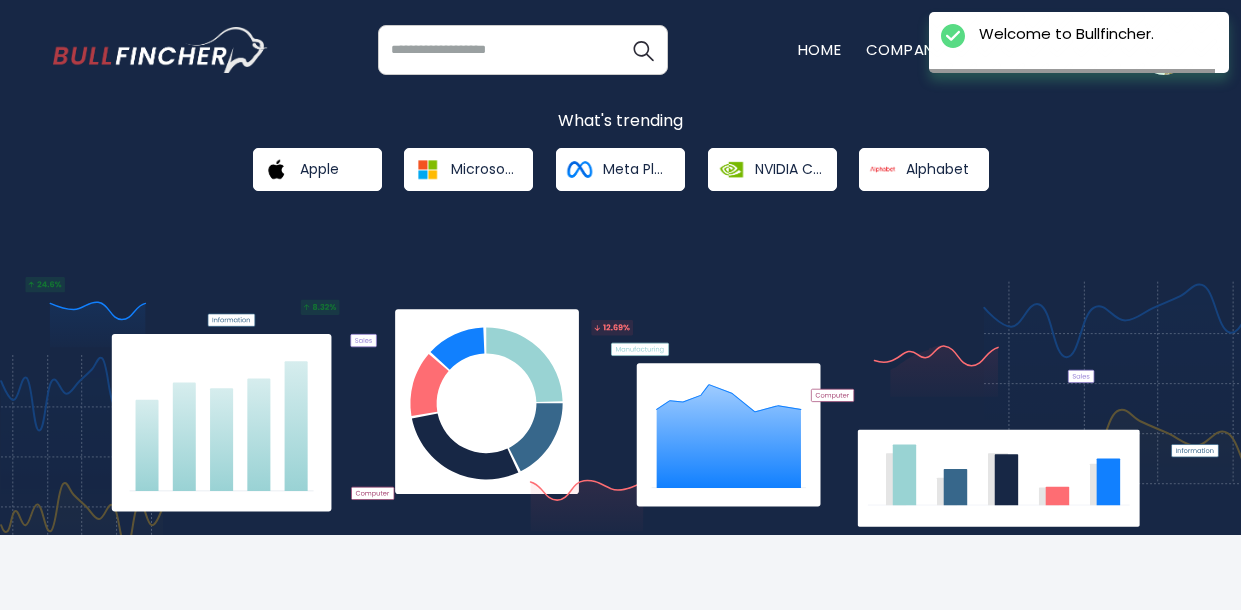 scroll, scrollTop: 271, scrollLeft: 0, axis: vertical 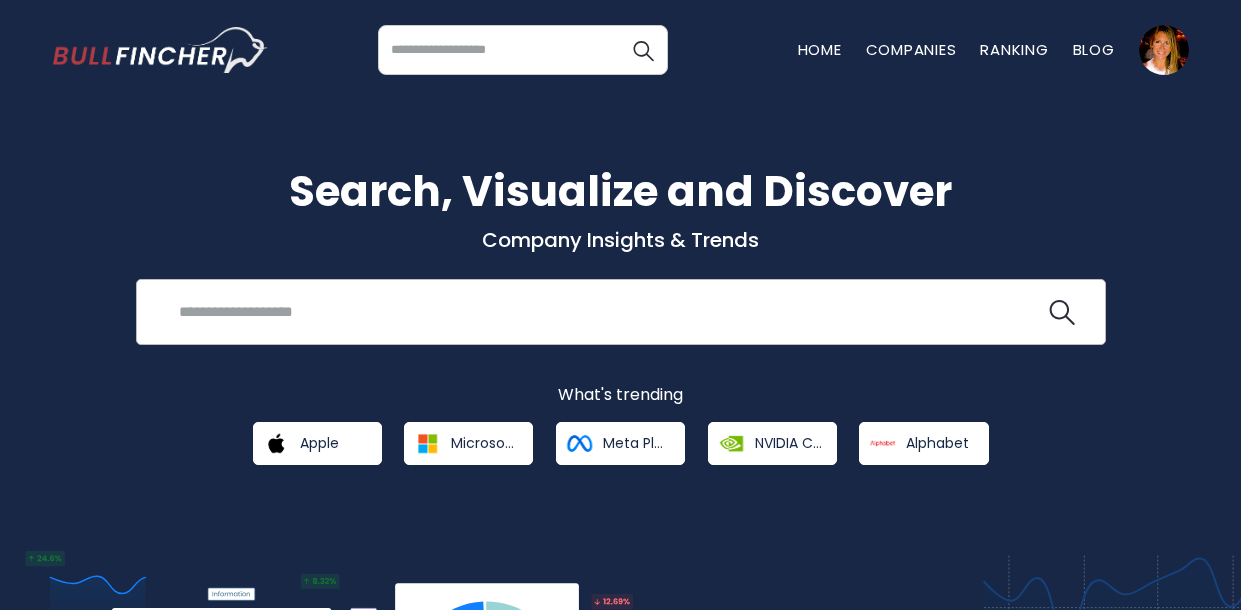 click at bounding box center (606, 311) 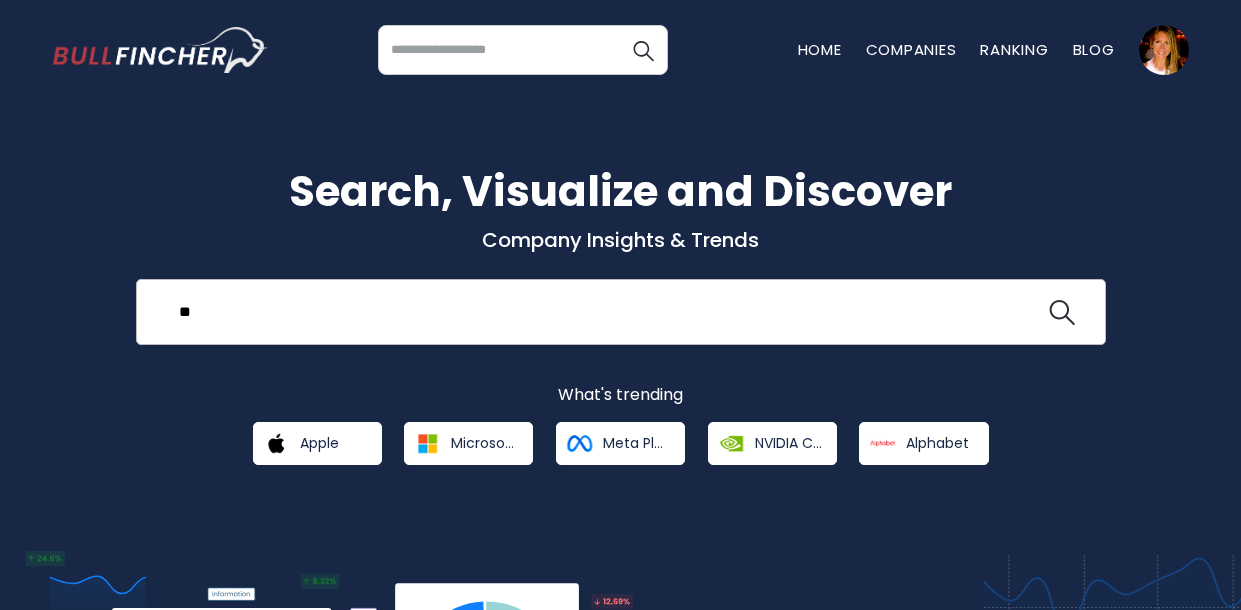 click on "**" at bounding box center (606, 311) 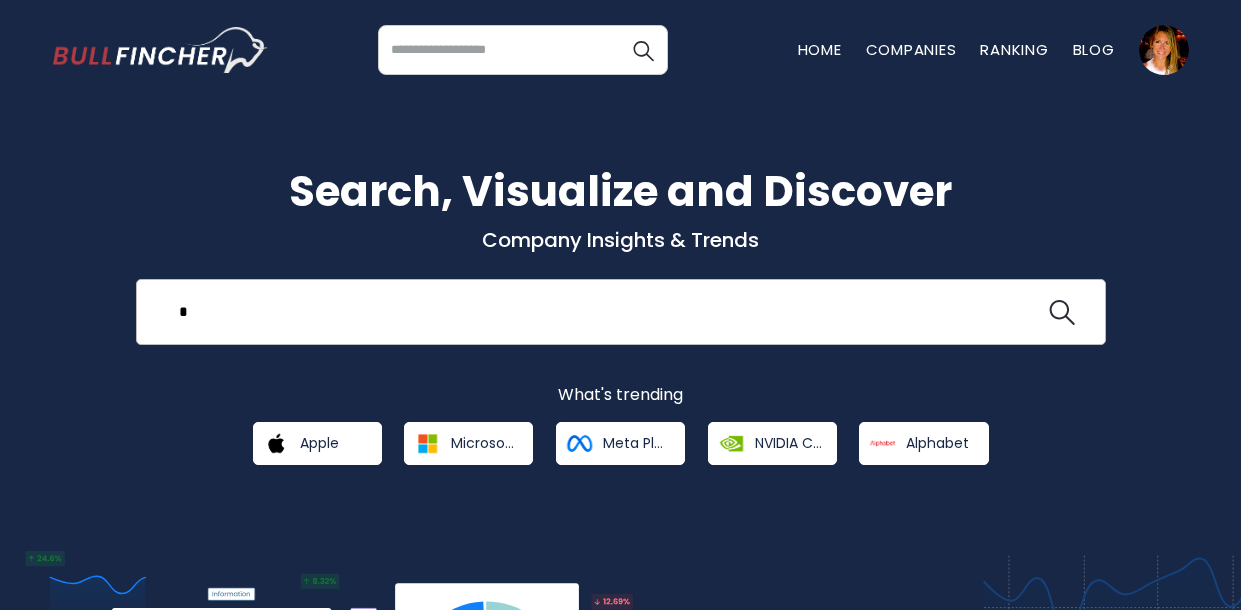 click on "*" at bounding box center (606, 311) 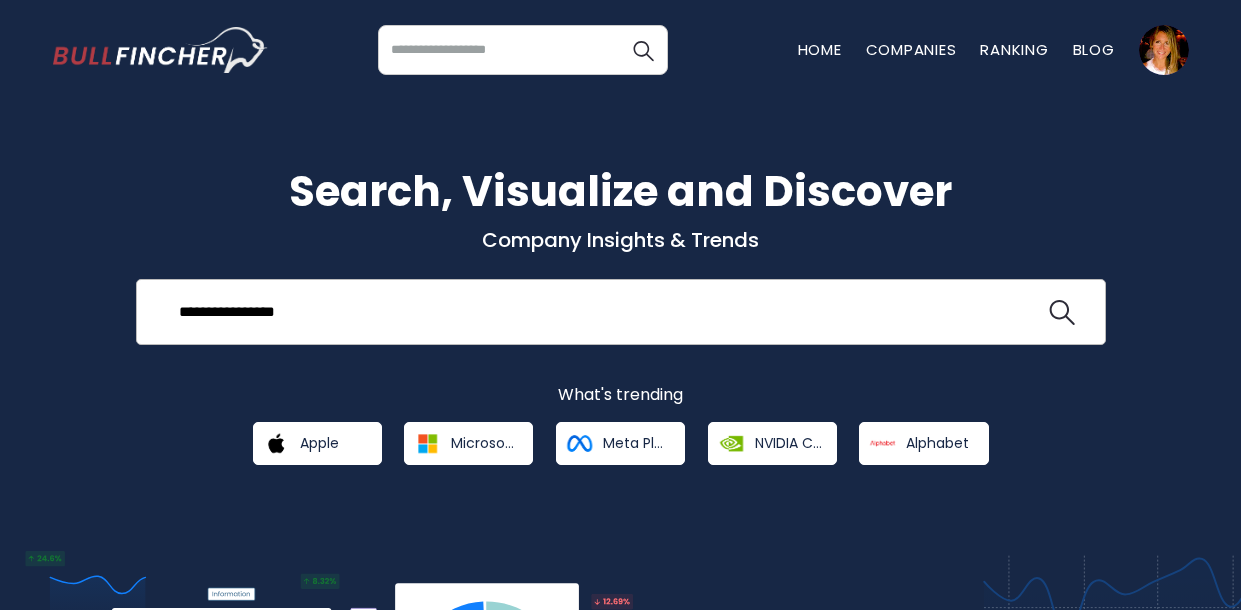 type on "**********" 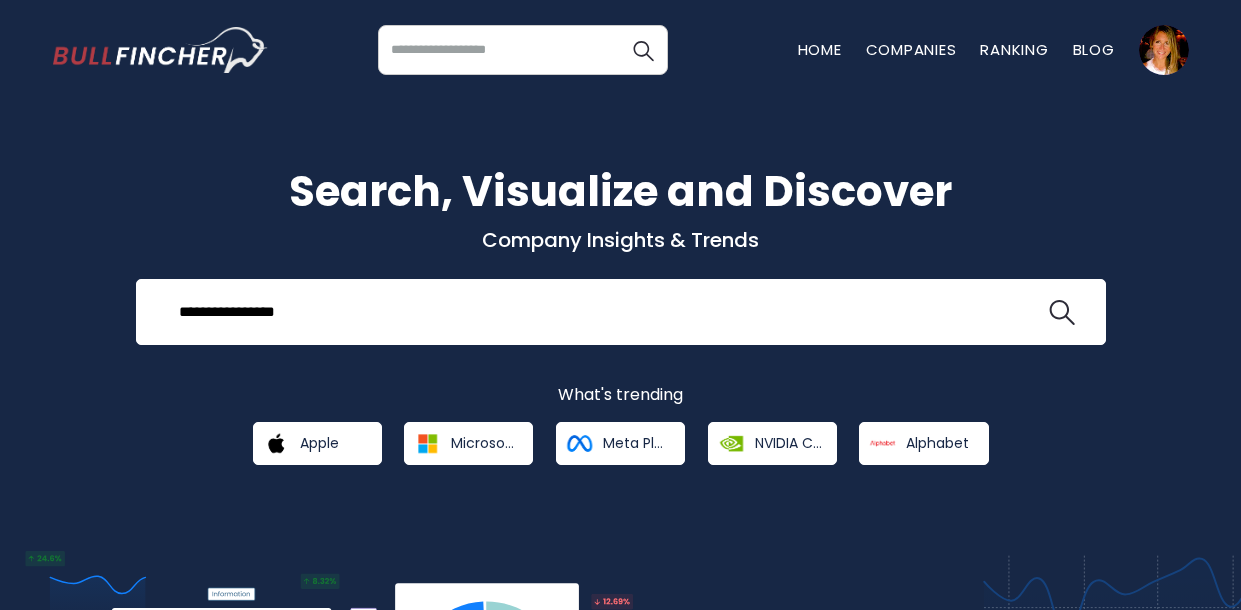 click at bounding box center (523, 50) 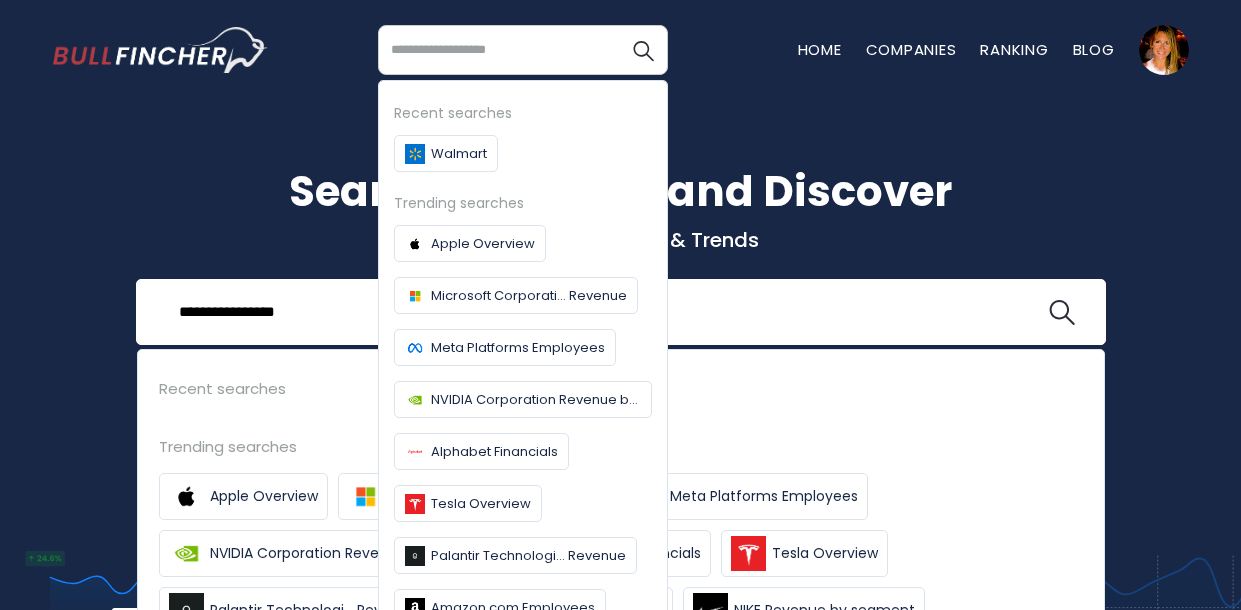 paste on "**********" 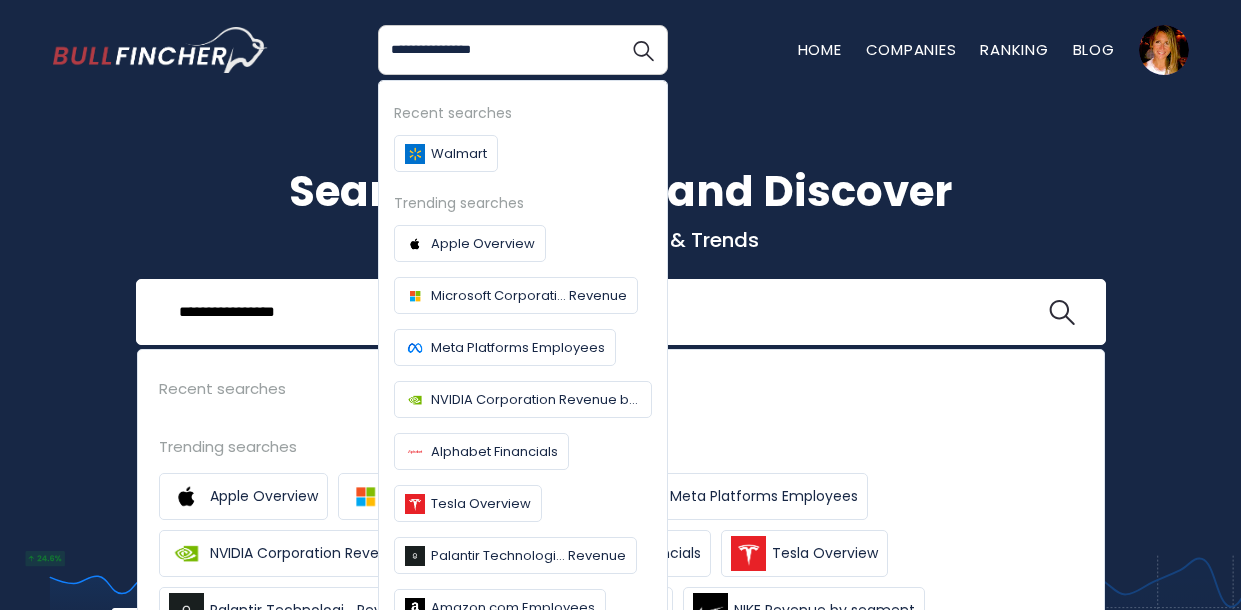 type on "**********" 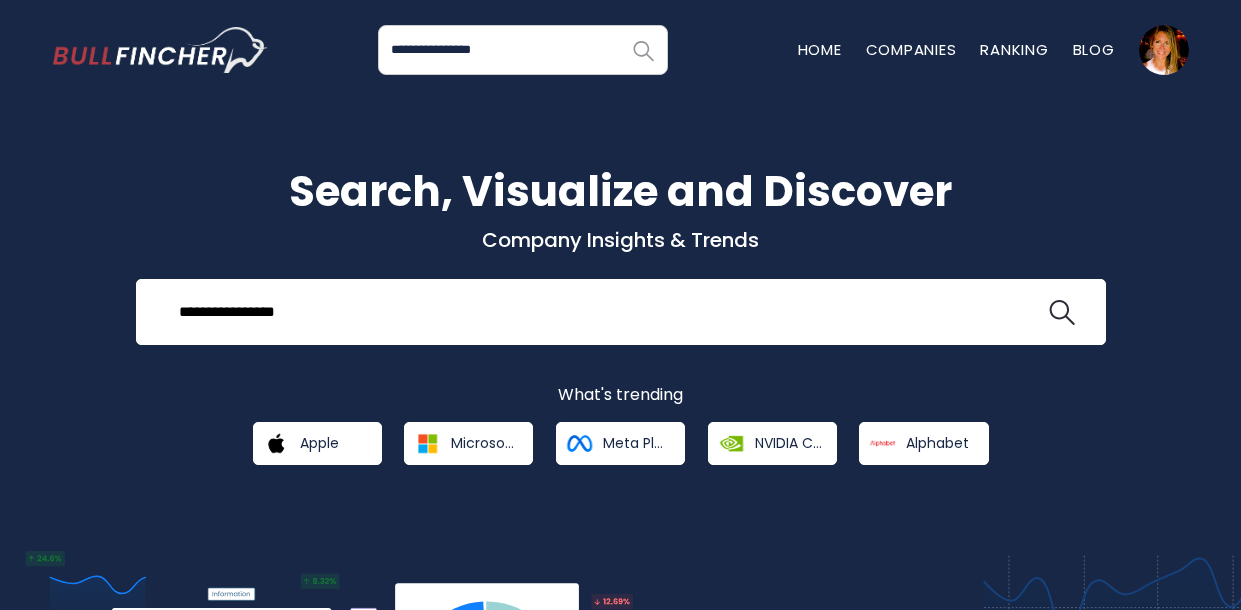 click at bounding box center [643, 50] 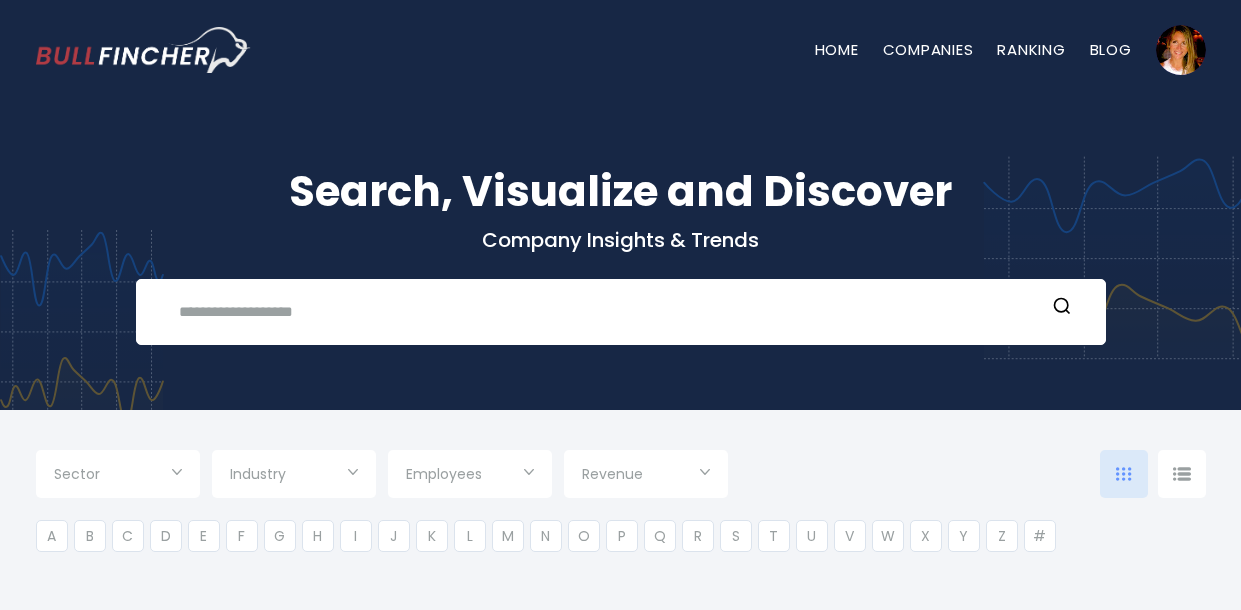 scroll, scrollTop: 0, scrollLeft: 0, axis: both 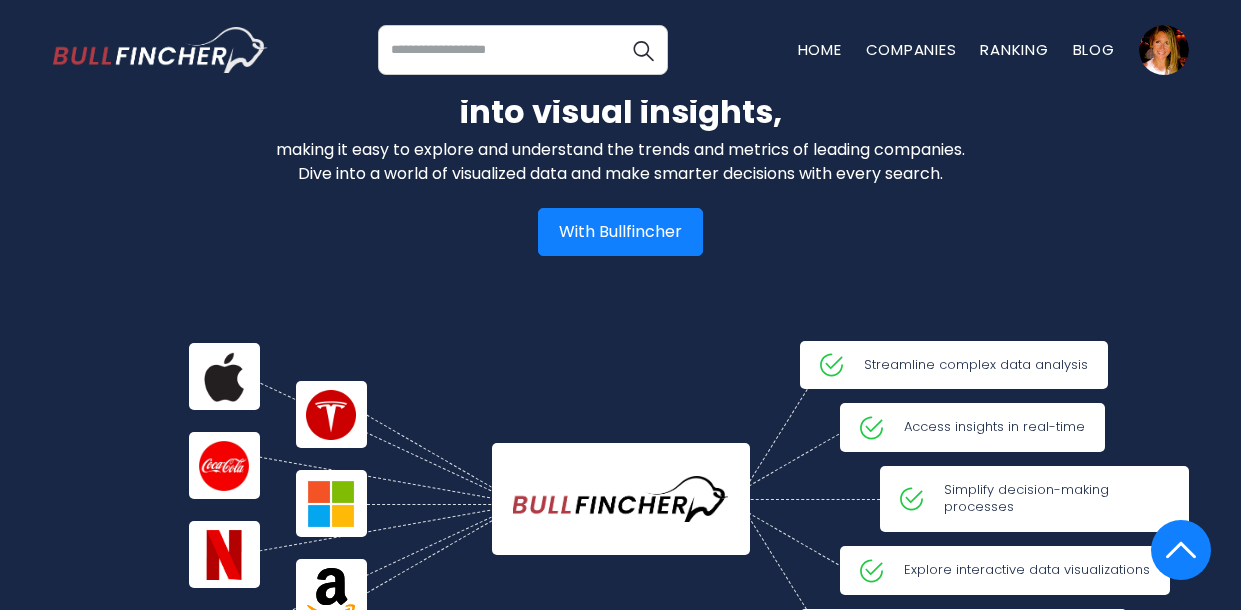 click at bounding box center [523, 50] 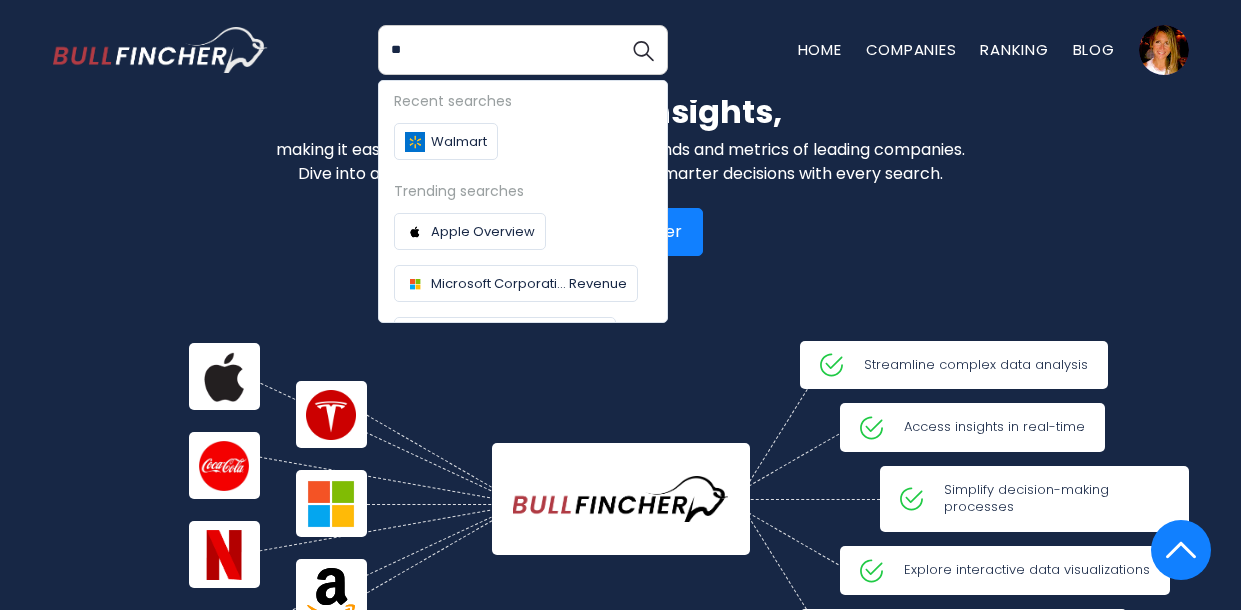 type on "**" 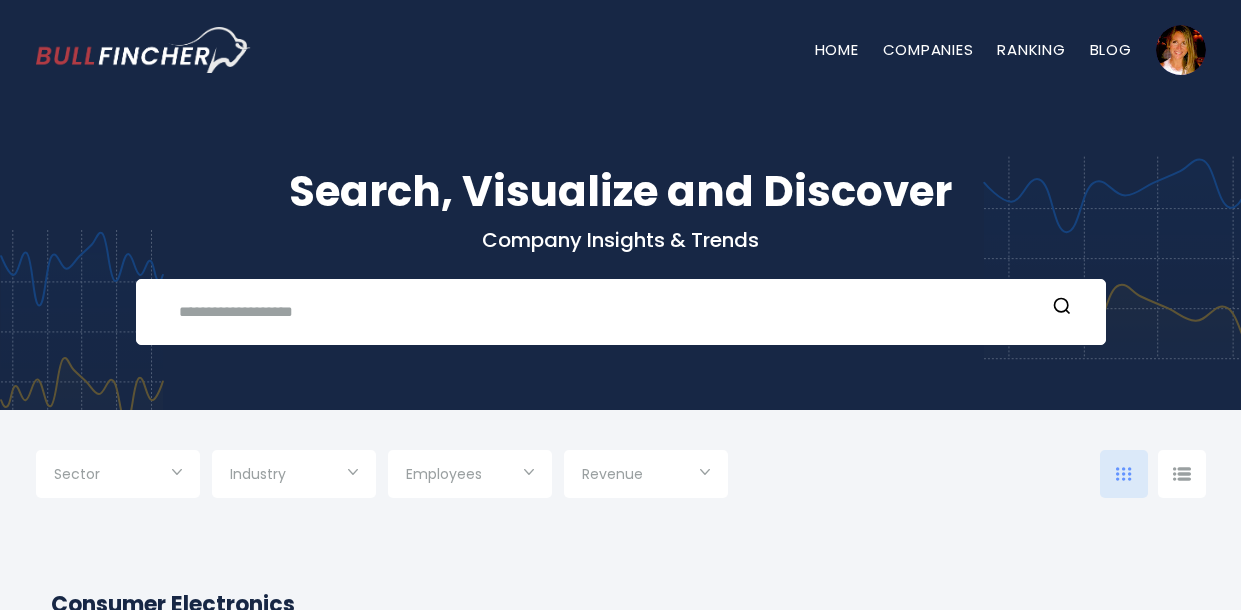 scroll, scrollTop: 0, scrollLeft: 0, axis: both 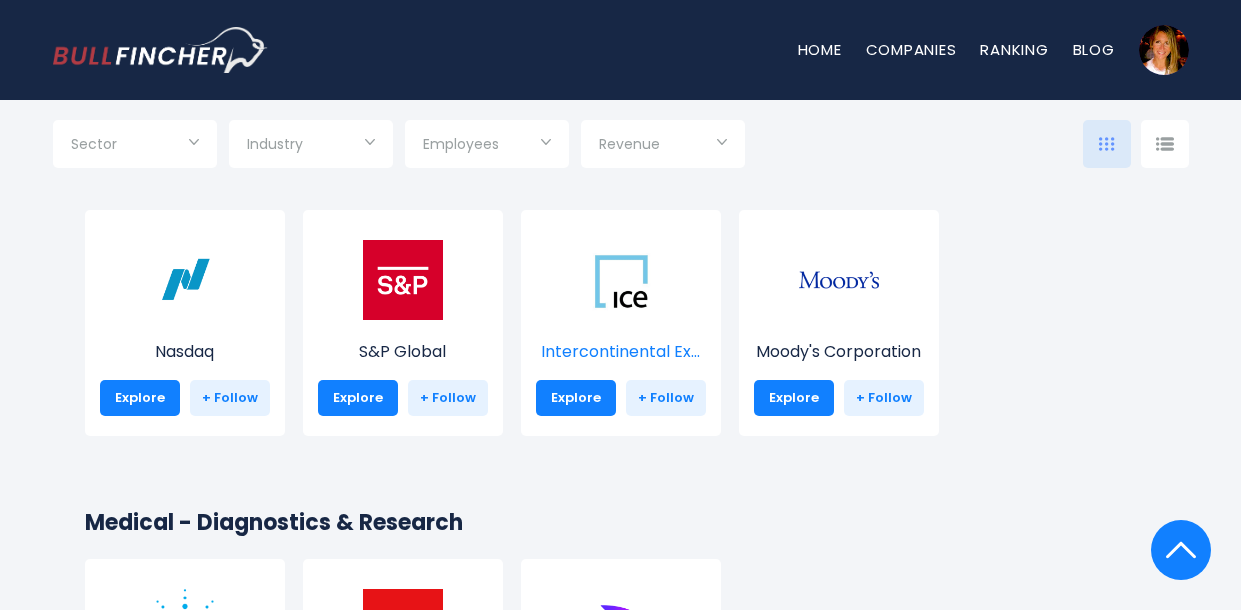 click at bounding box center [621, 280] 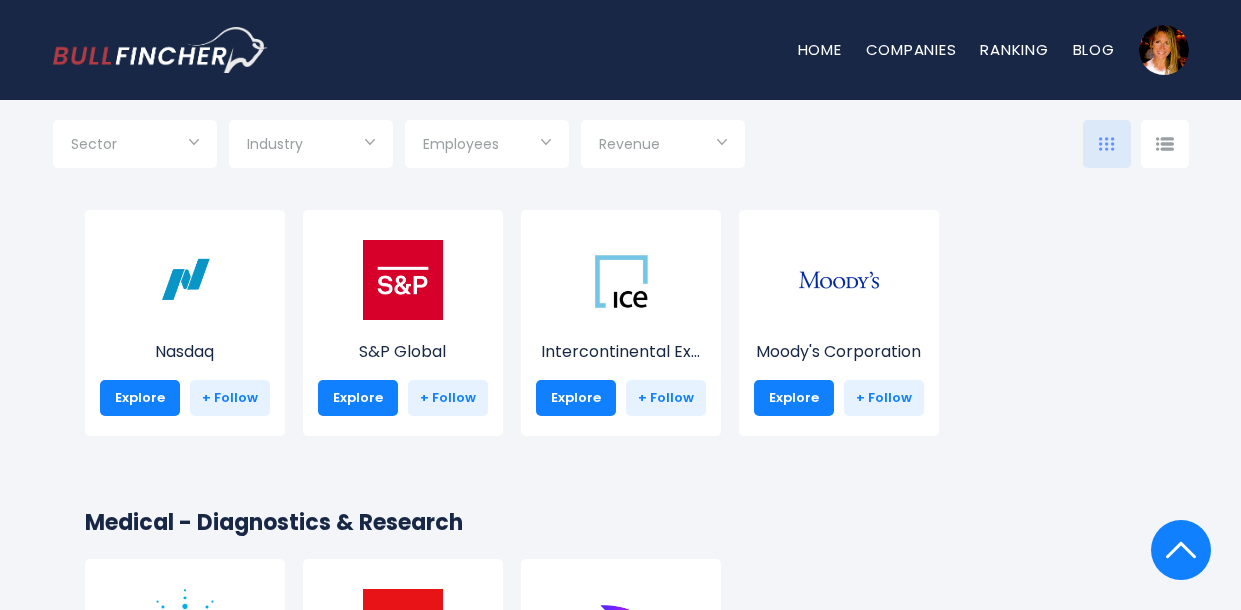click on "Intercontinental Ex...
Explore
+ Follow" at bounding box center (621, 323) 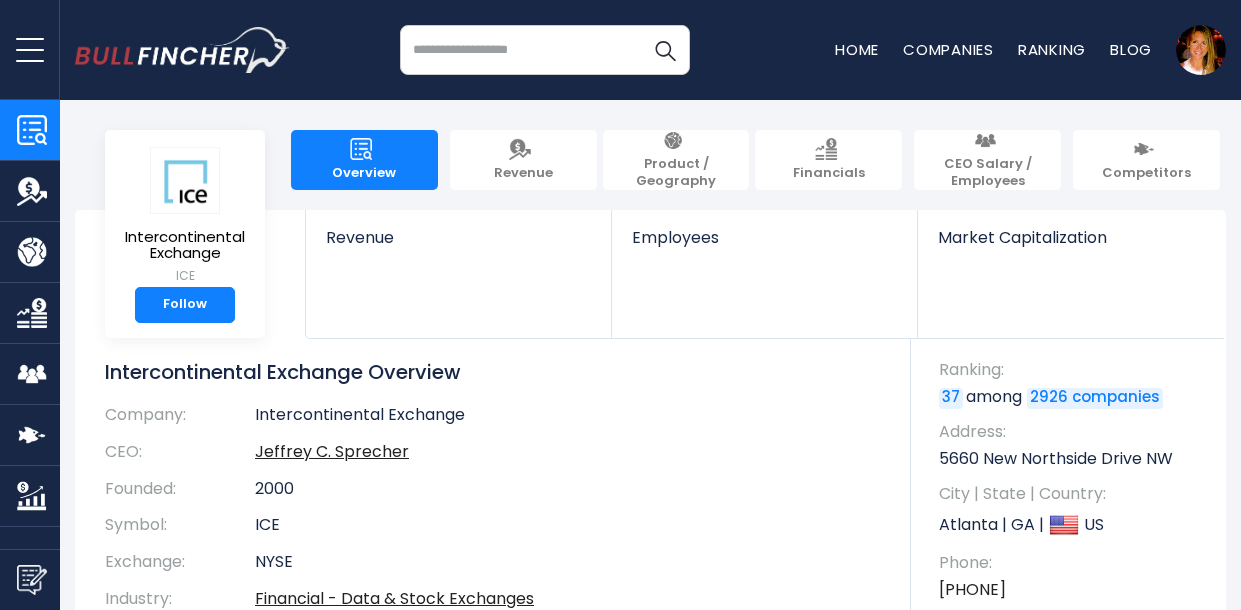 scroll, scrollTop: 0, scrollLeft: 0, axis: both 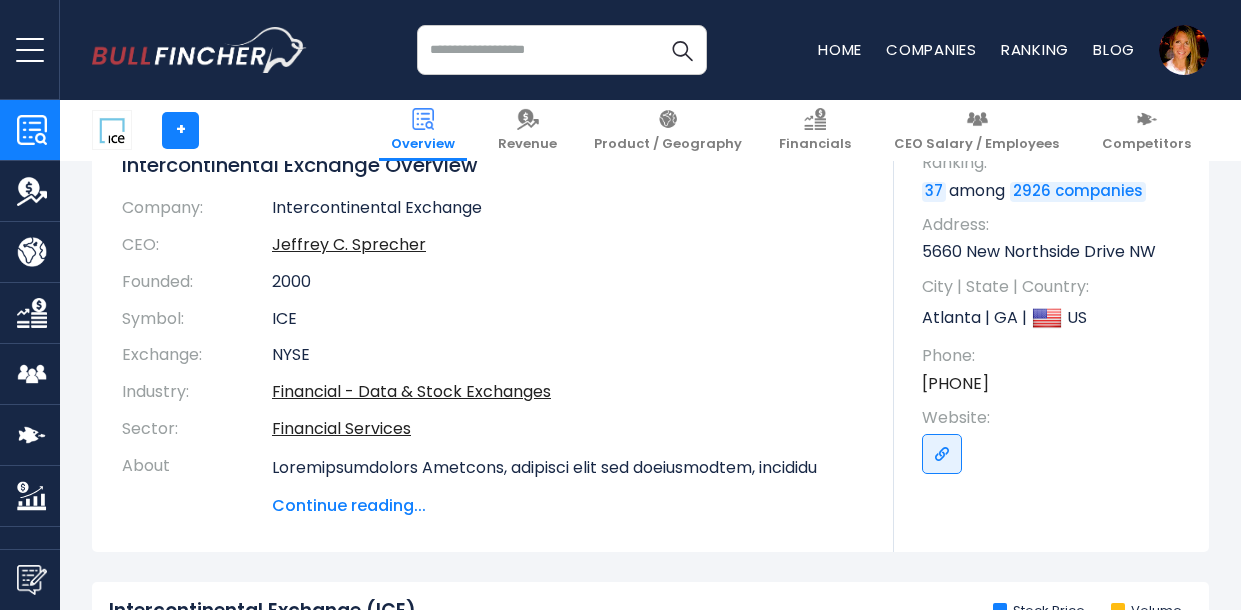 click on "Continue
reading..." at bounding box center [568, 506] 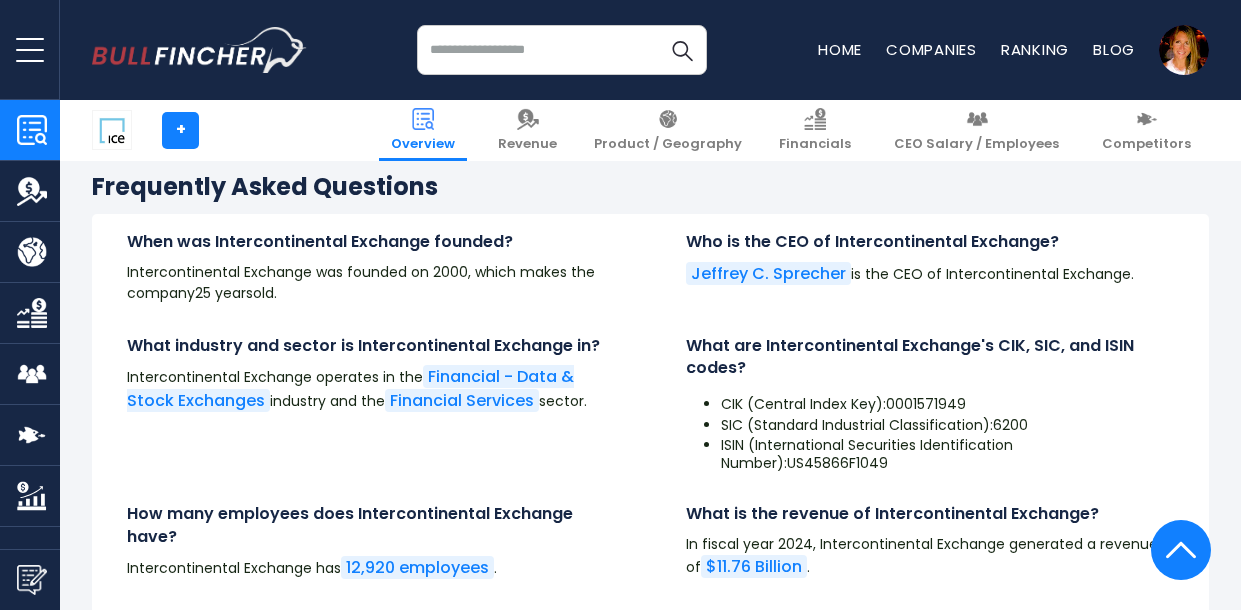 scroll, scrollTop: 6784, scrollLeft: 0, axis: vertical 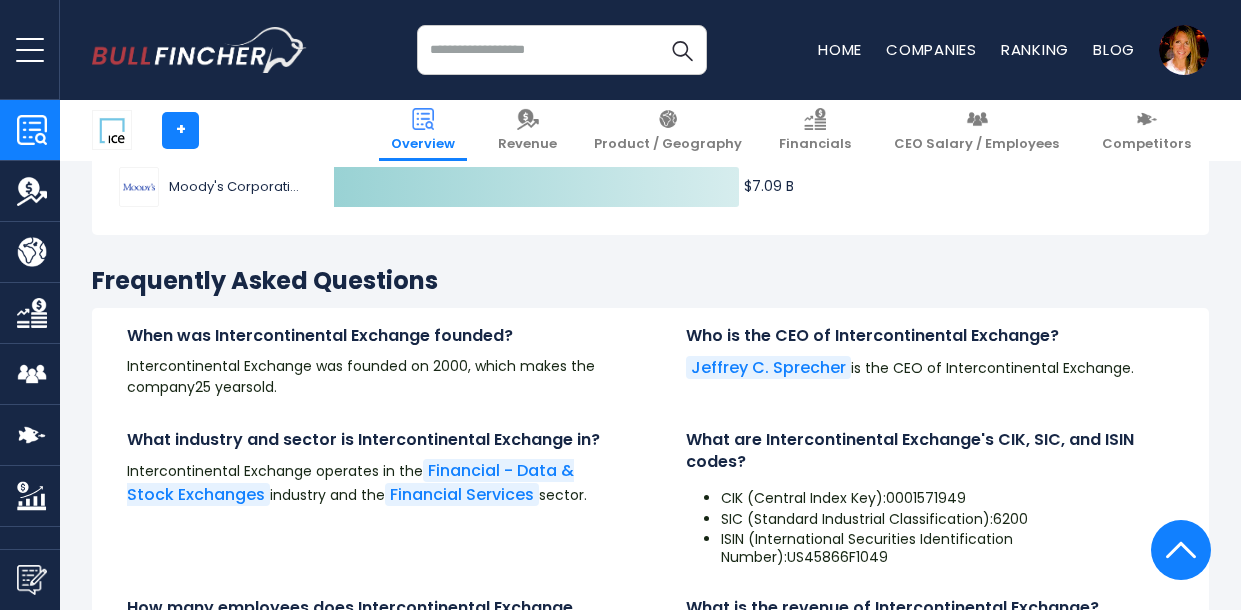 click on "Jeffrey C. Sprecher" at bounding box center (768, 367) 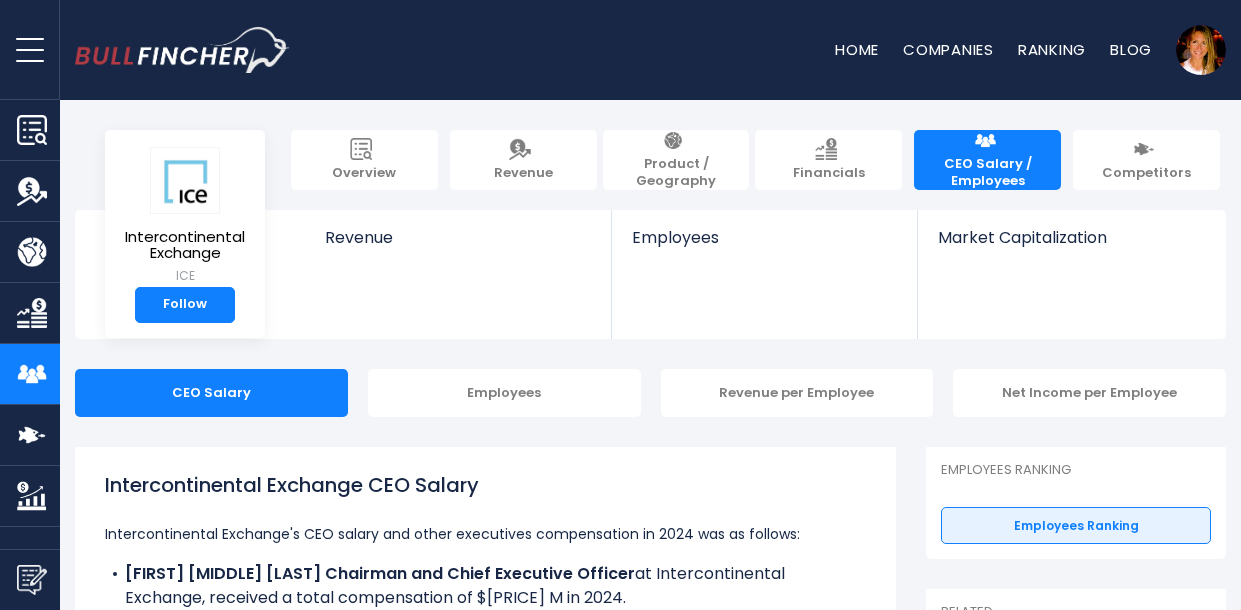 scroll, scrollTop: 0, scrollLeft: 0, axis: both 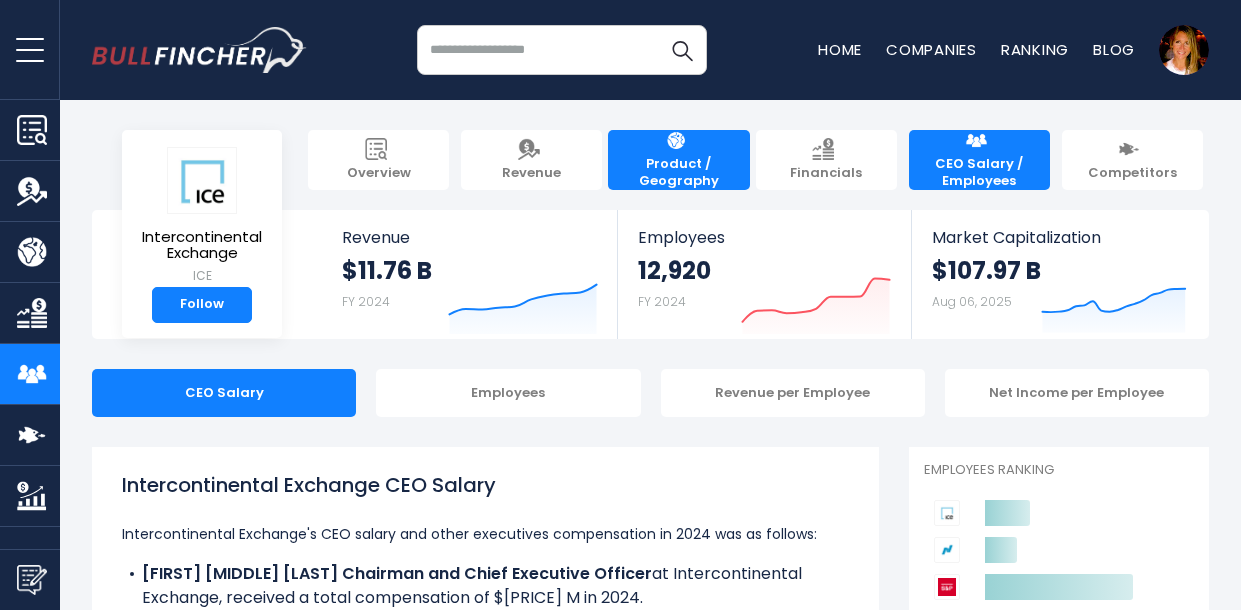 click on "Product / Geography" at bounding box center [678, 173] 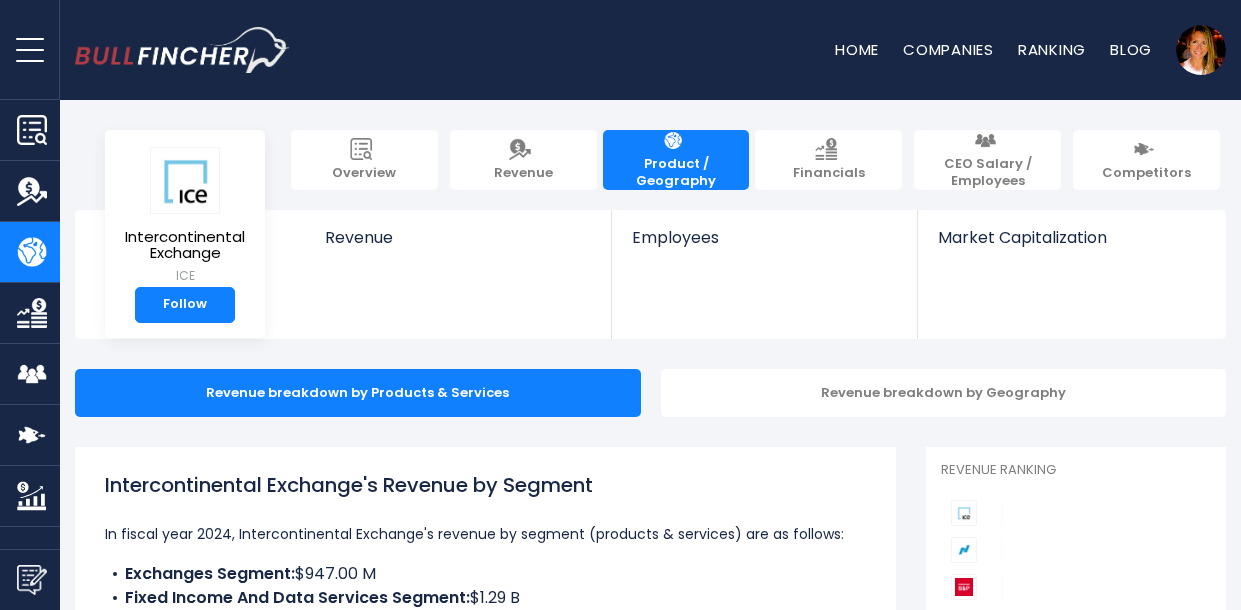 scroll, scrollTop: 0, scrollLeft: 0, axis: both 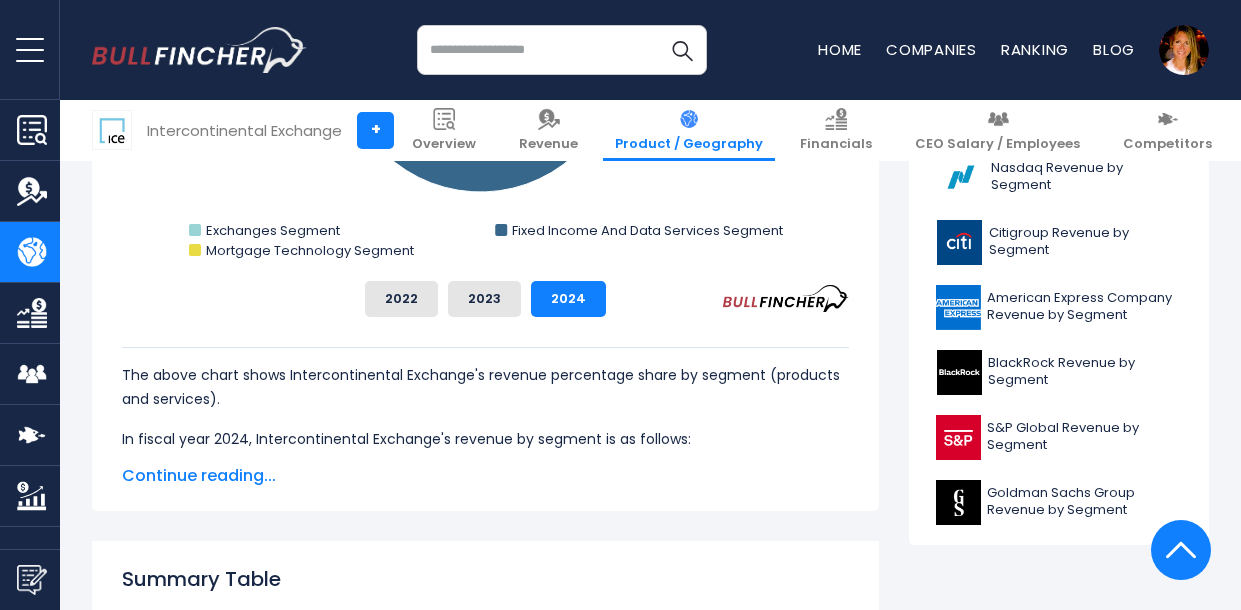 click on "Continue reading..." at bounding box center [485, 476] 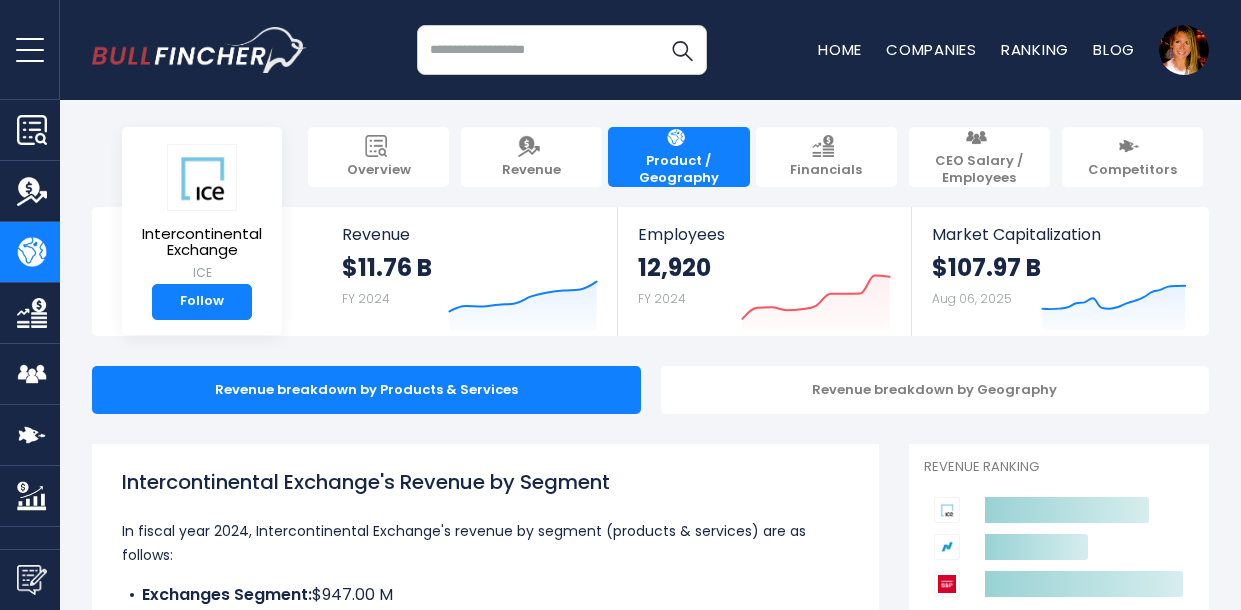 scroll, scrollTop: 4, scrollLeft: 0, axis: vertical 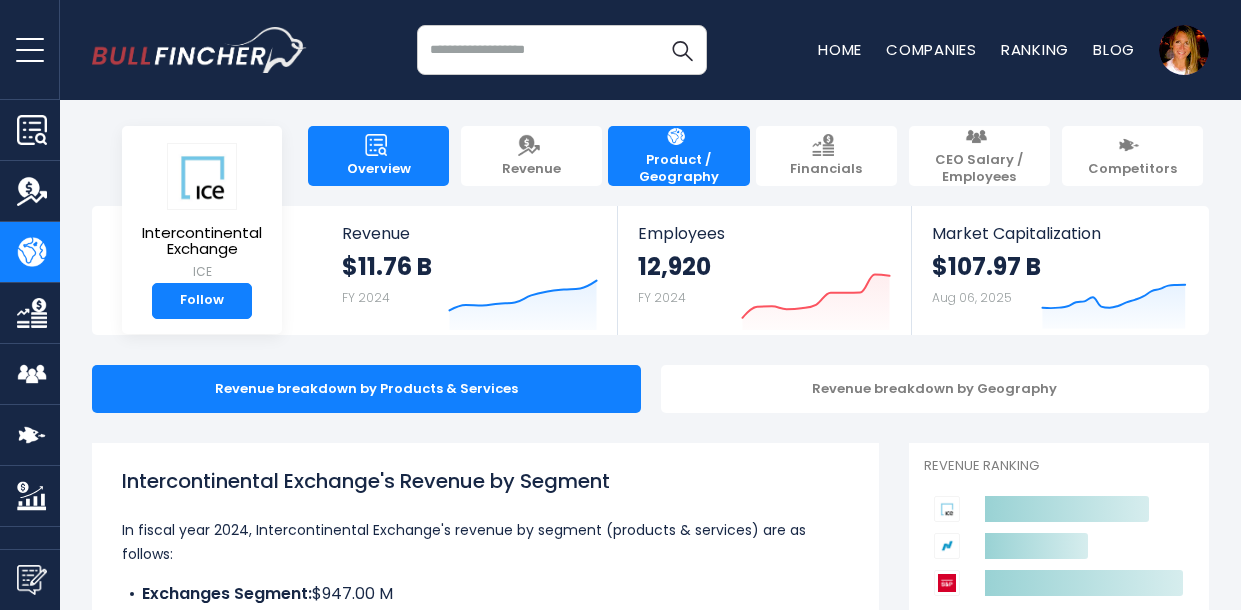 click on "Overview" at bounding box center (378, 156) 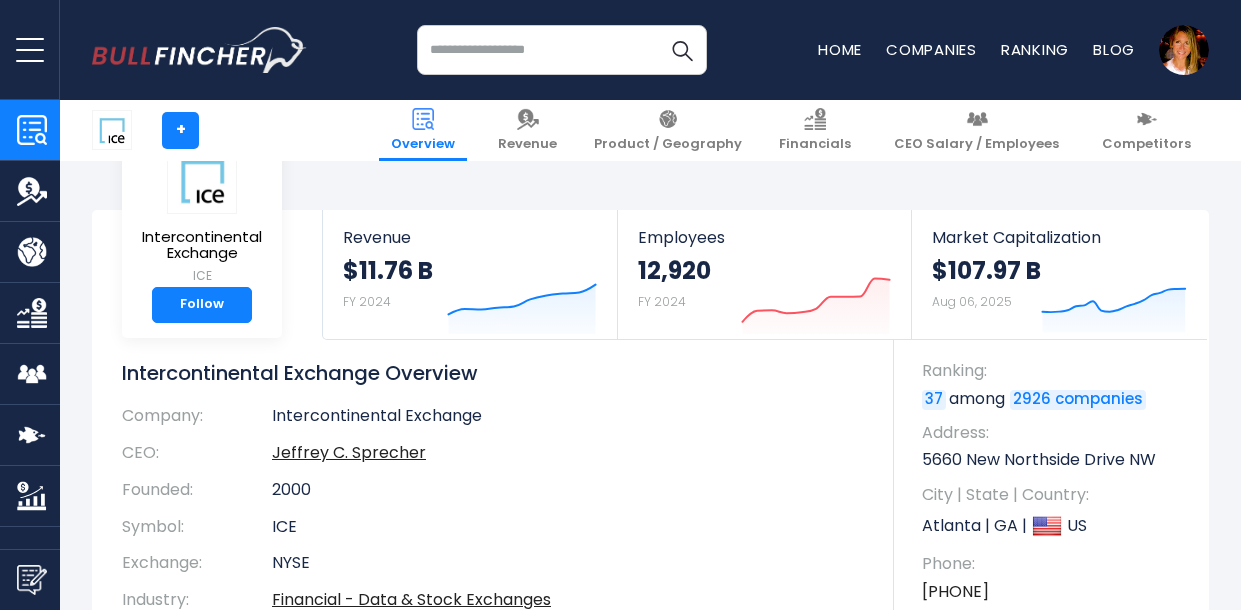 scroll, scrollTop: 161, scrollLeft: 0, axis: vertical 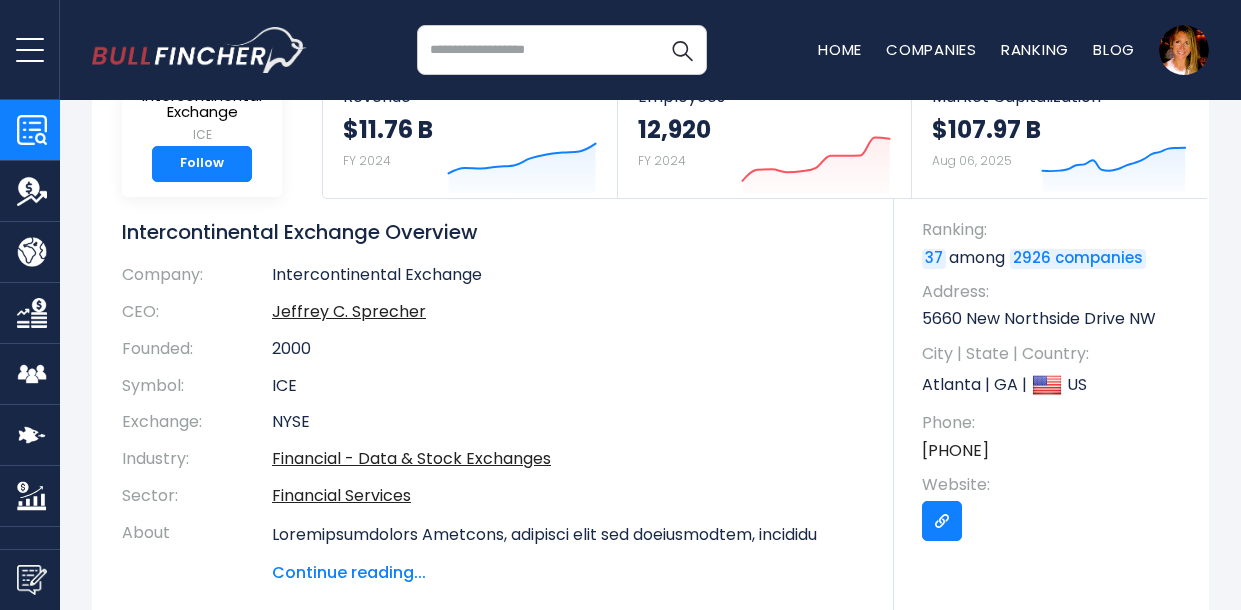 click at bounding box center (942, 521) 